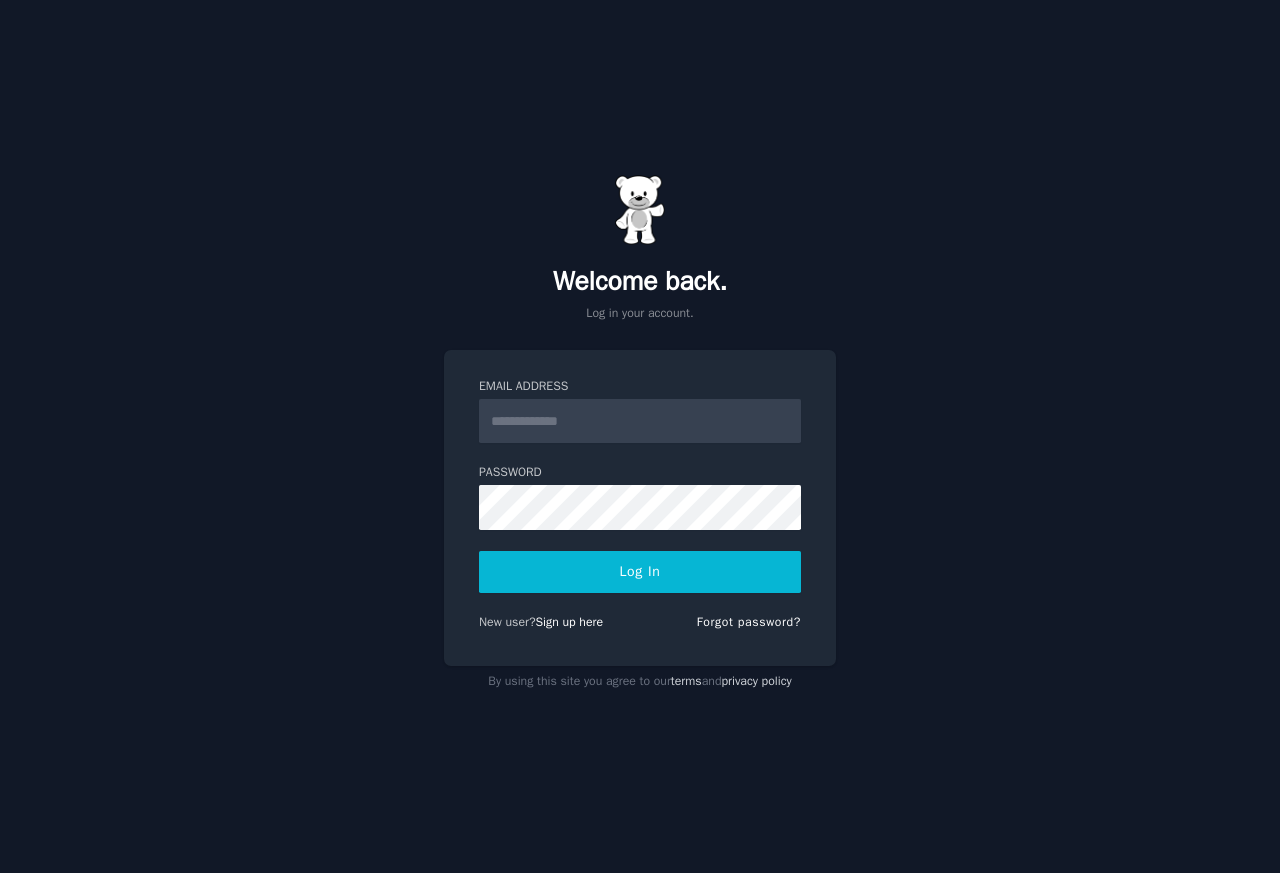 scroll, scrollTop: 0, scrollLeft: 0, axis: both 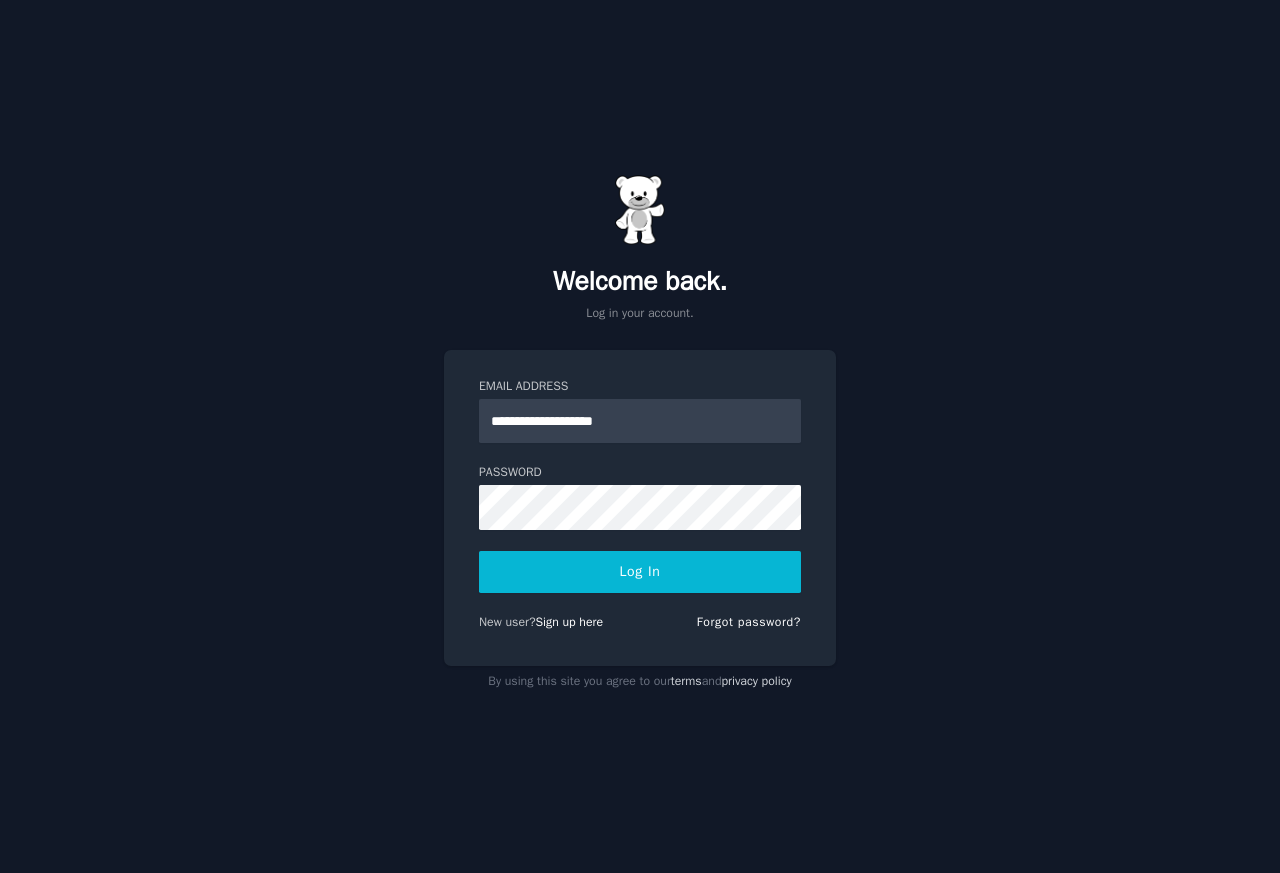type on "**********" 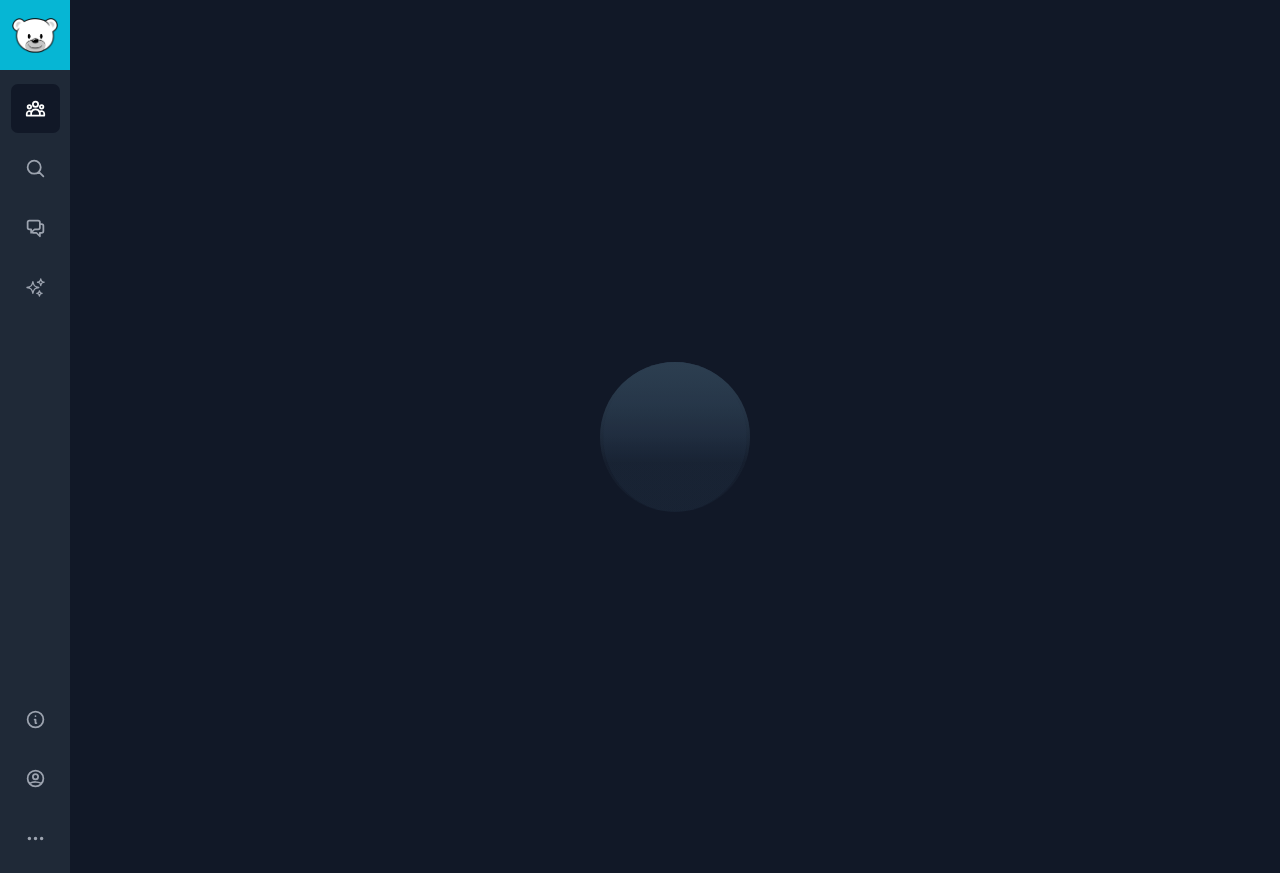 scroll, scrollTop: 0, scrollLeft: 0, axis: both 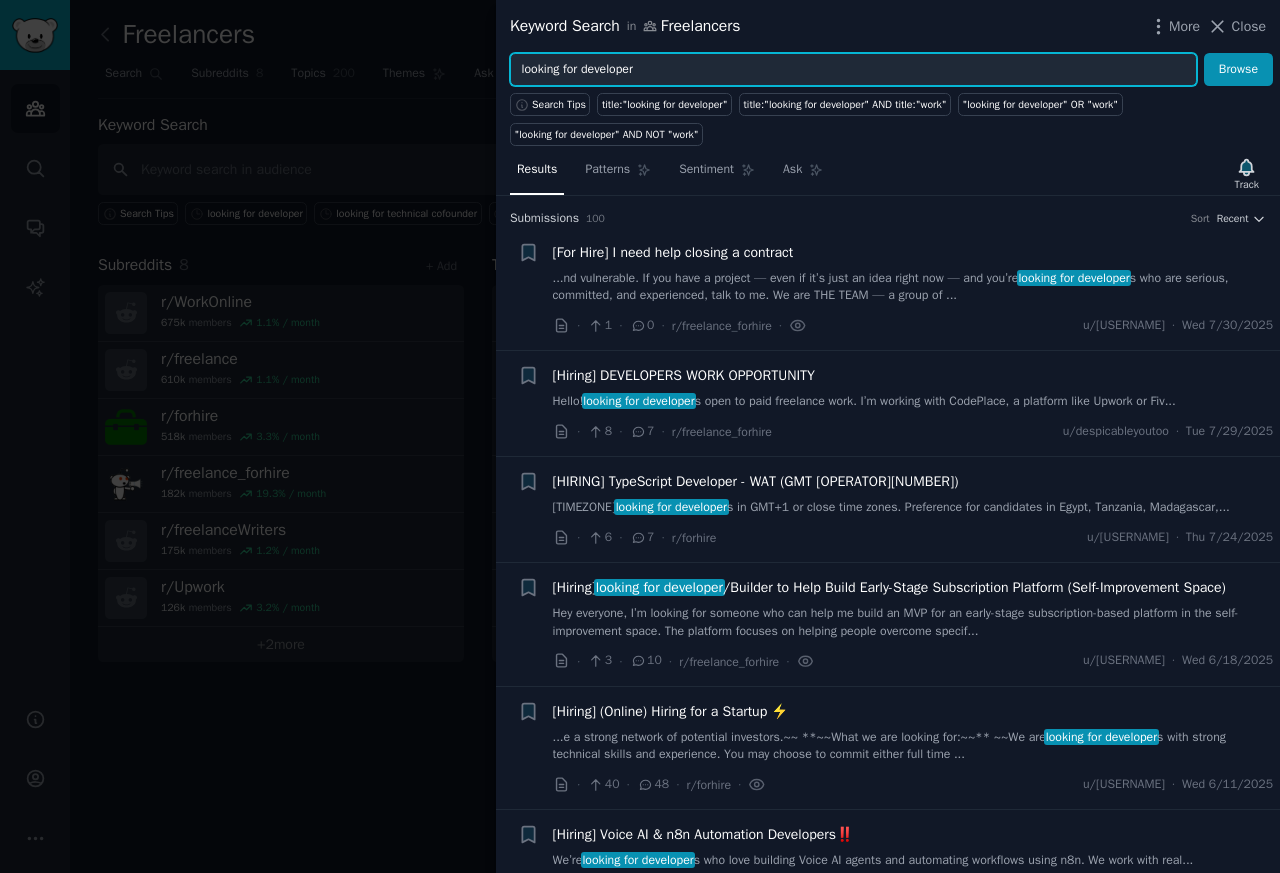 click on "looking for developer" at bounding box center (853, 70) 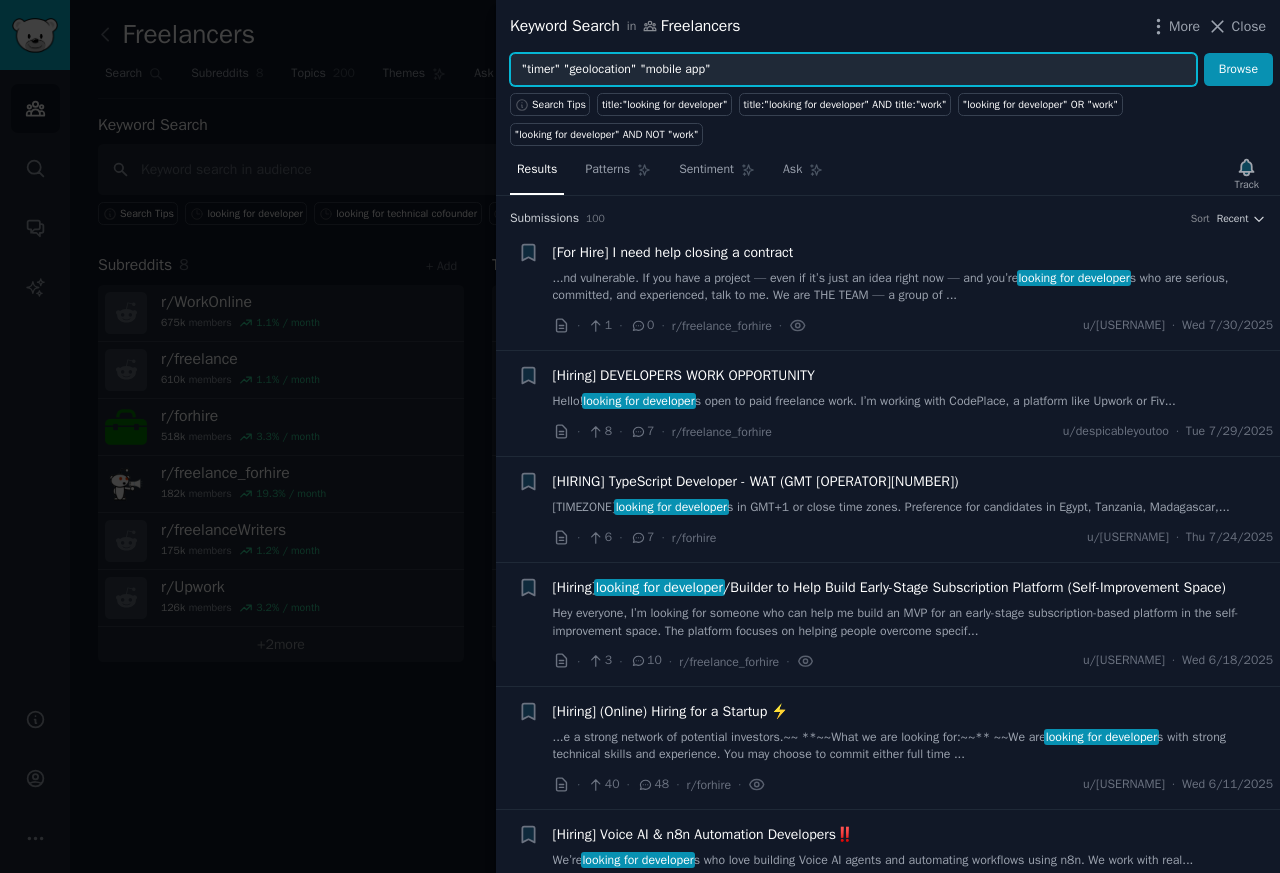 click on "Browse" at bounding box center (1238, 70) 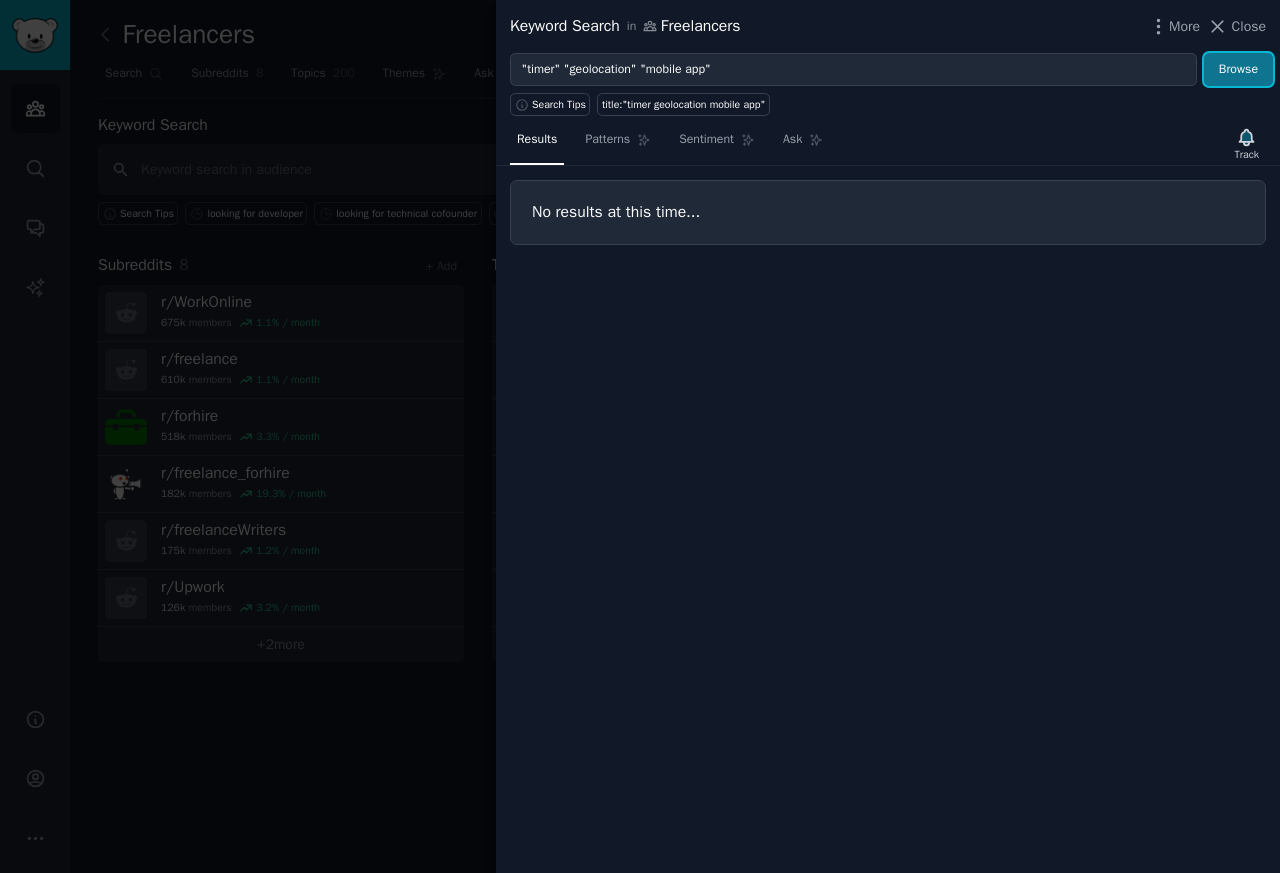 click on "Browse" at bounding box center (1238, 70) 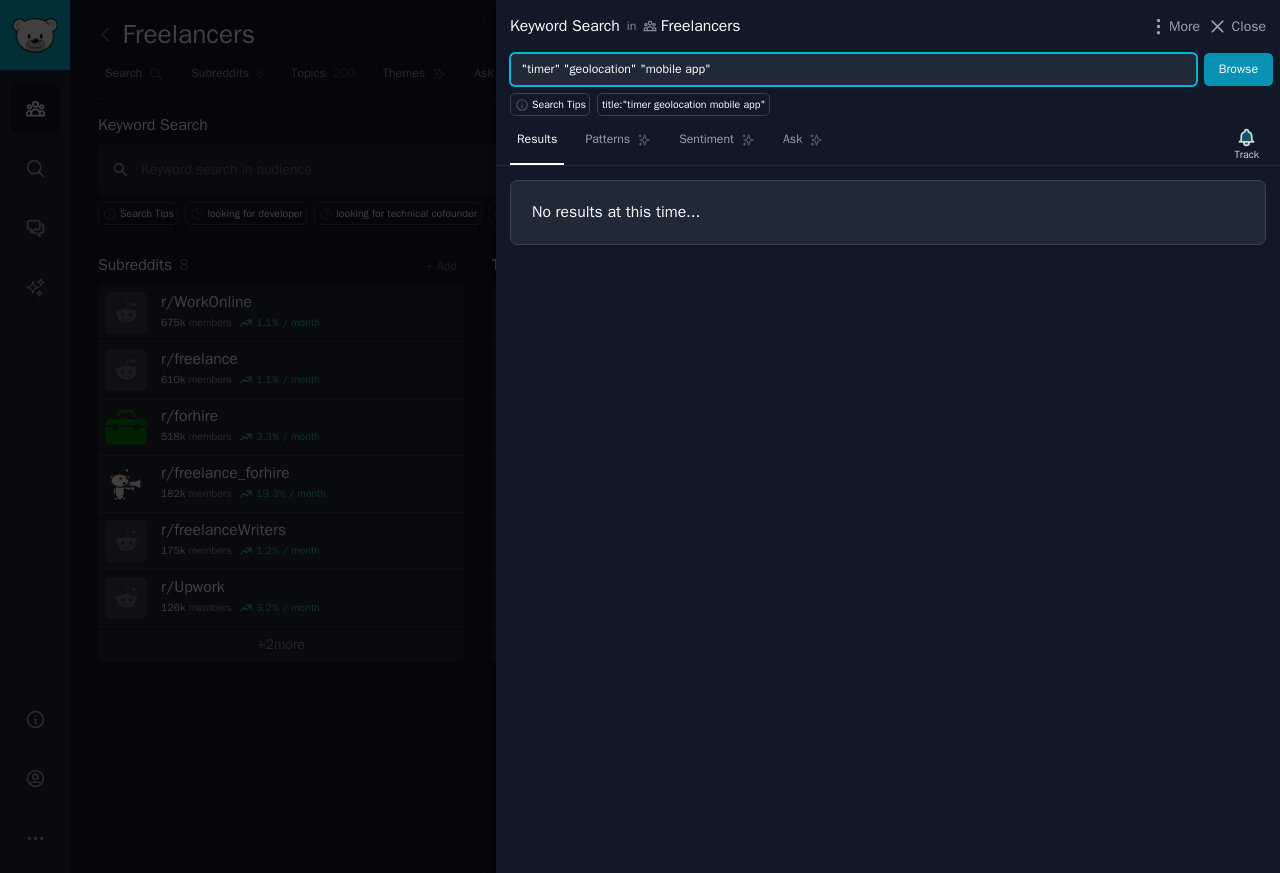 click on ""timer" "geolocation" "mobile app"" at bounding box center [853, 70] 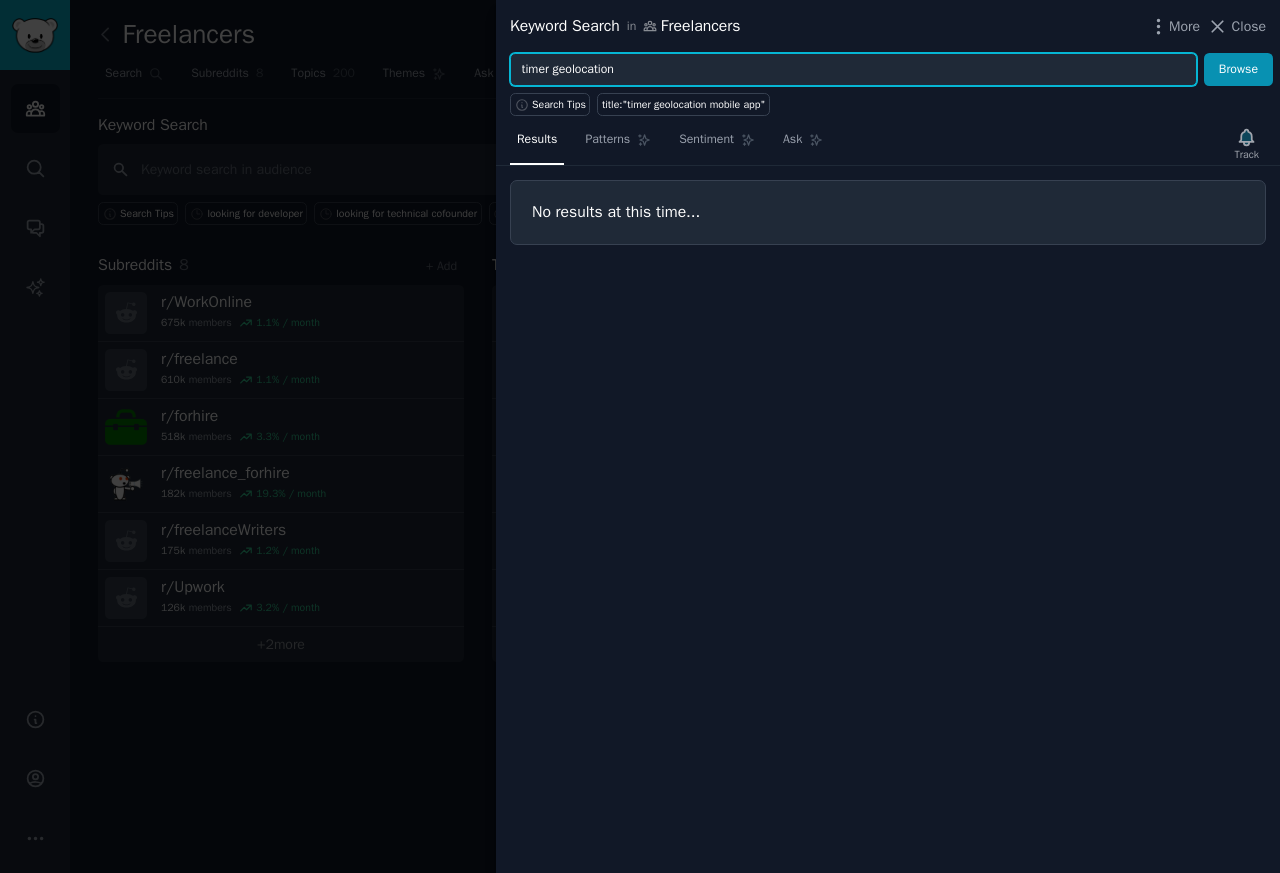 type on "timer geolocation" 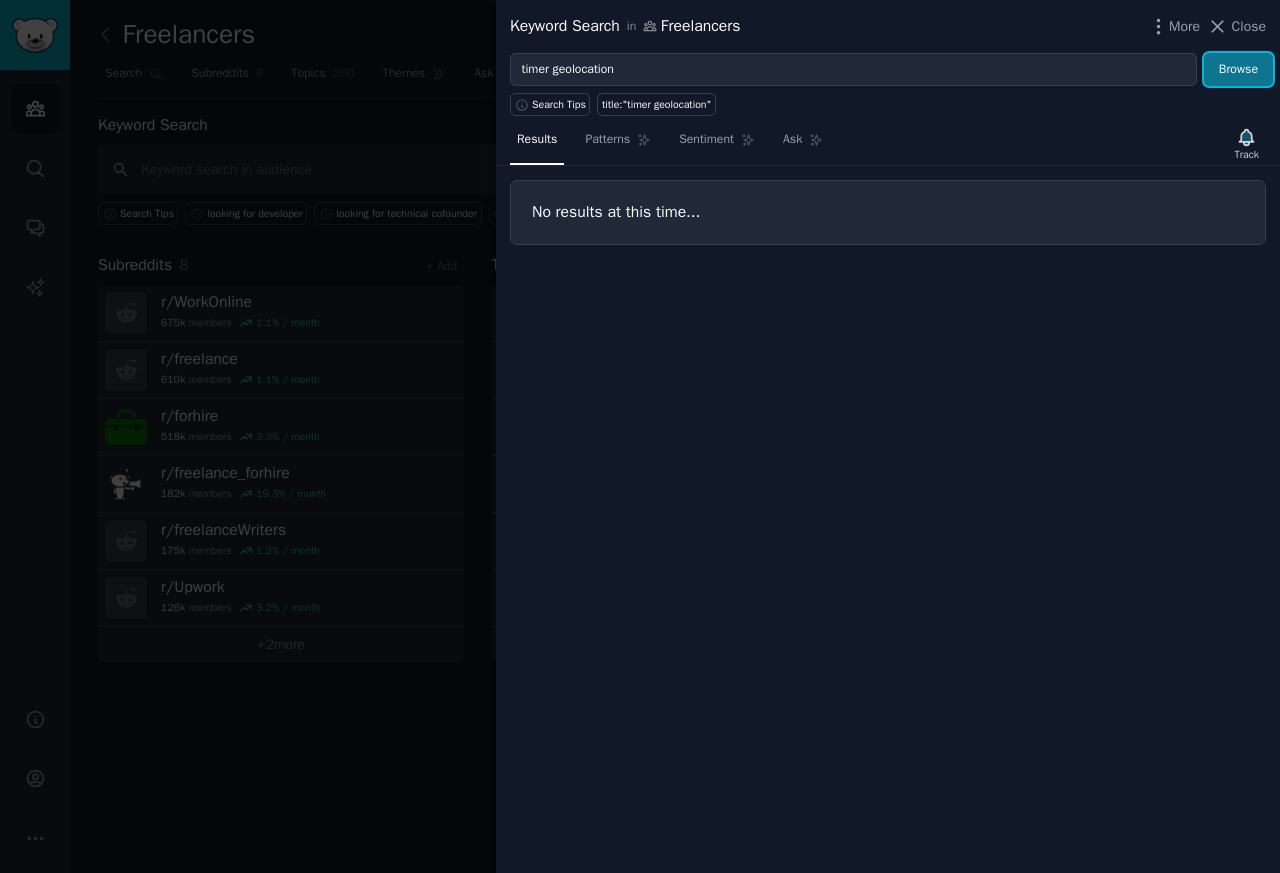 click on "Browse" at bounding box center [1238, 70] 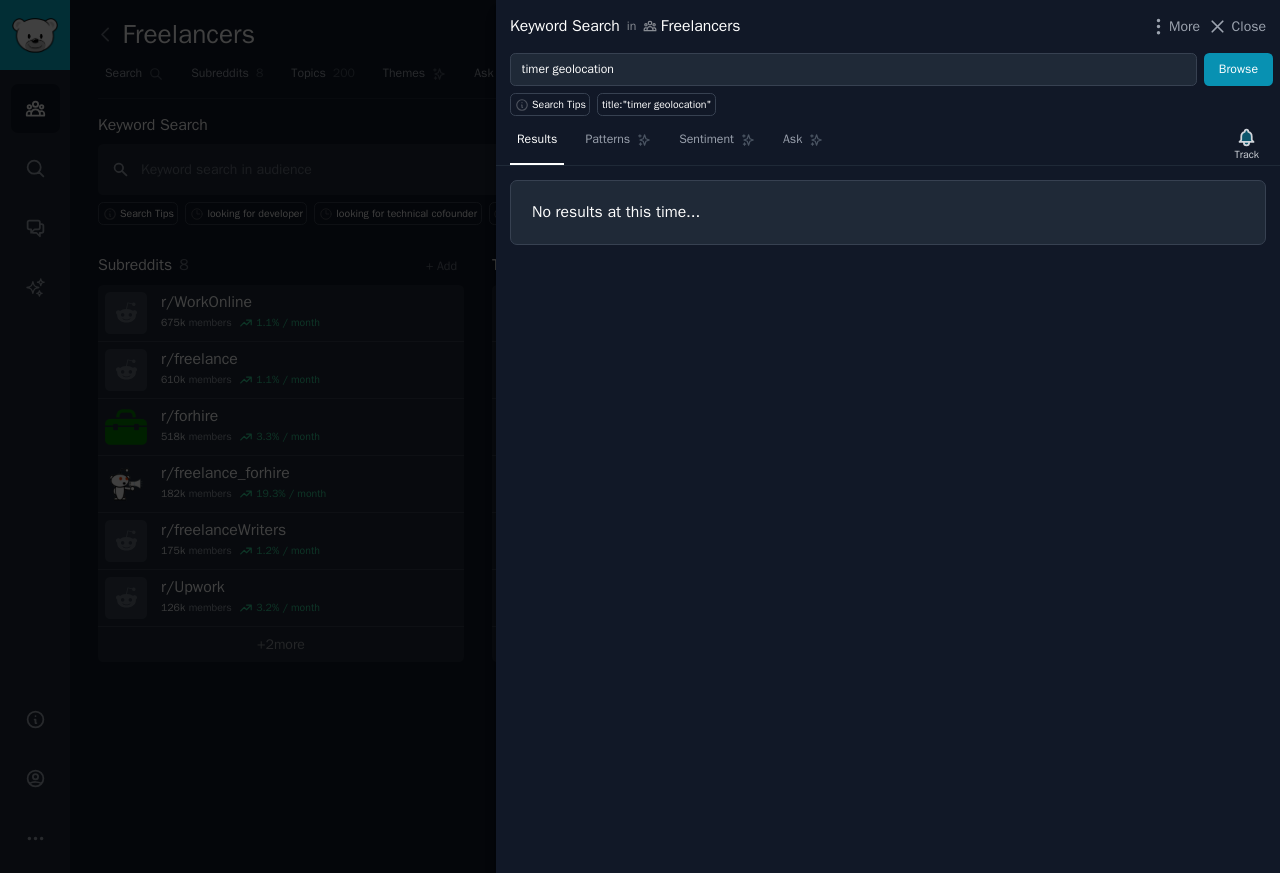 click at bounding box center [640, 436] 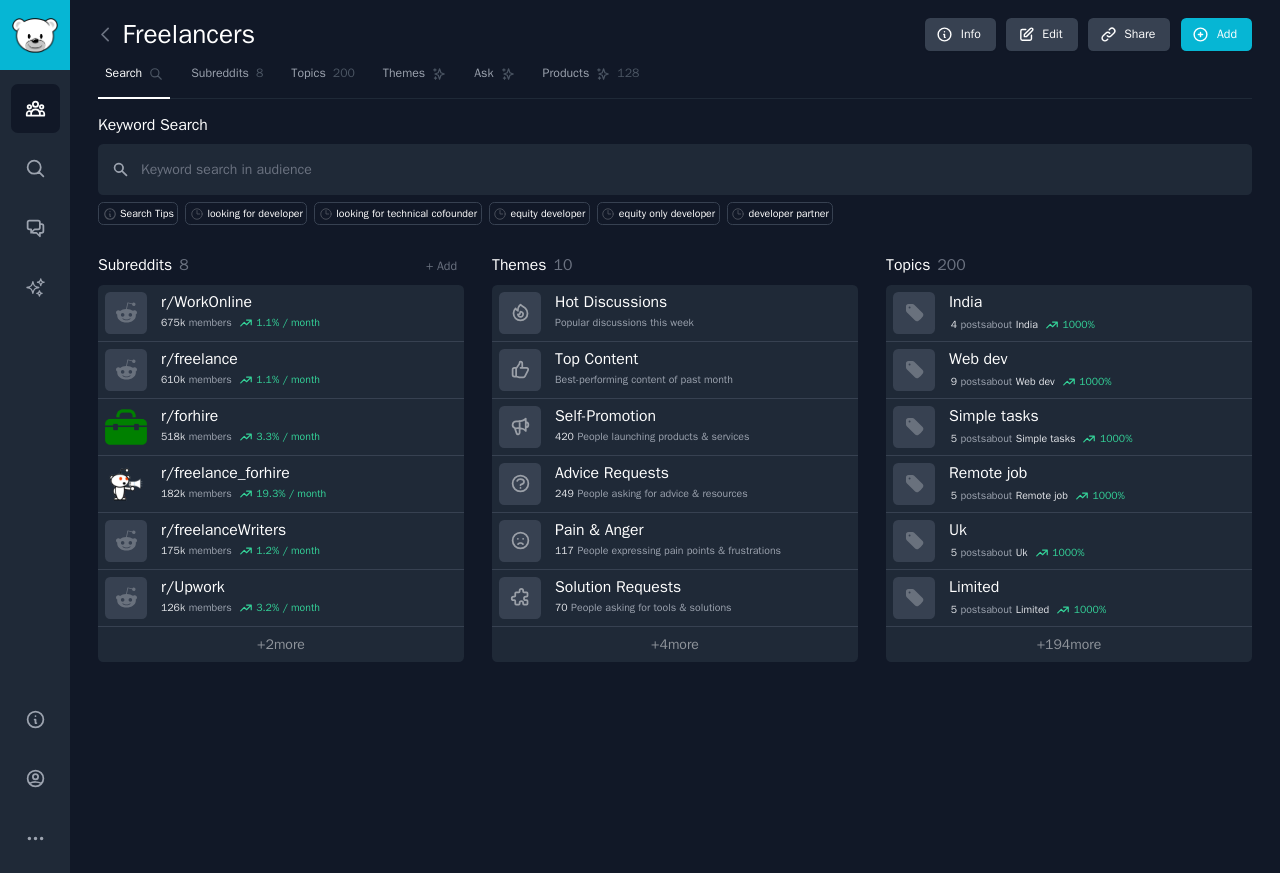 click 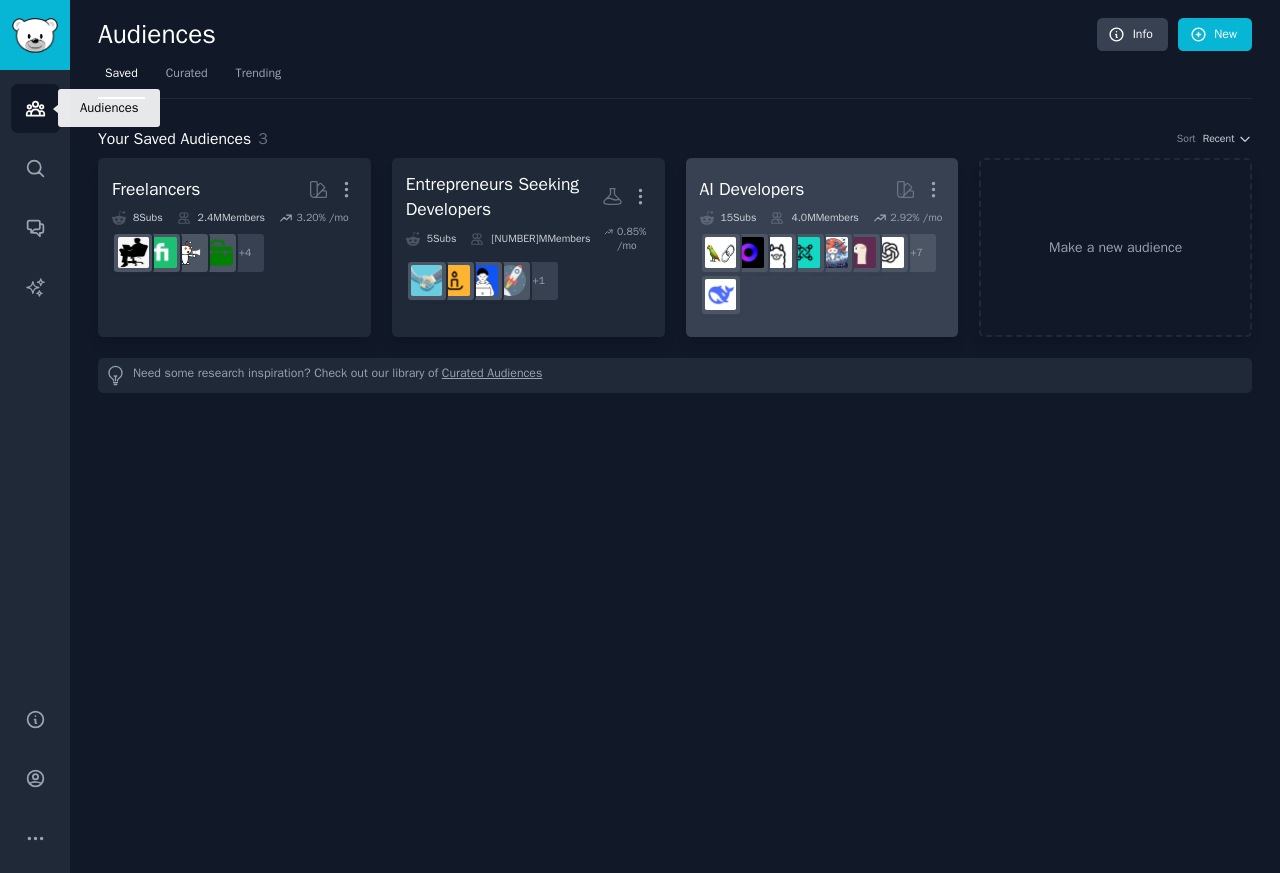 click on "[NUMBER]M  Members" at bounding box center [814, 218] 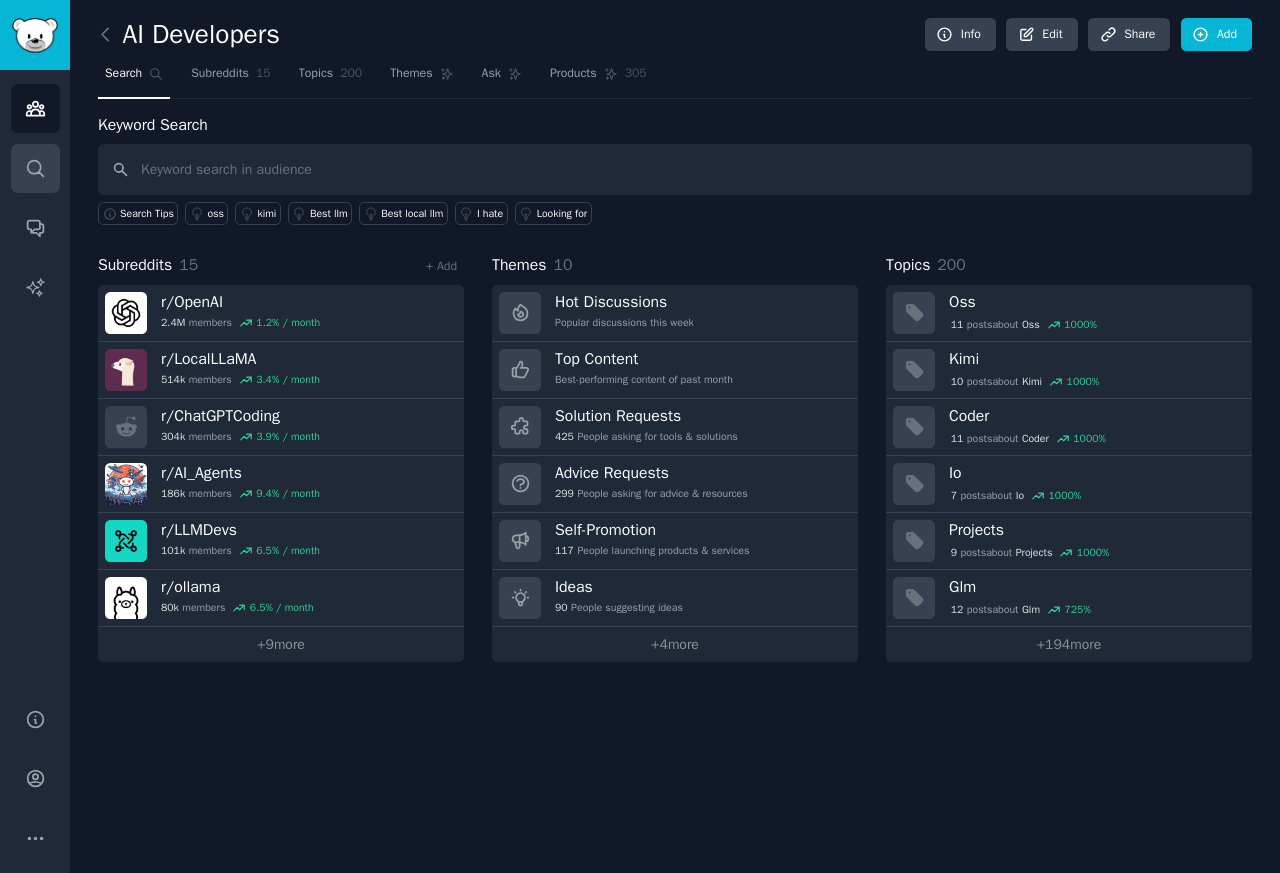 click 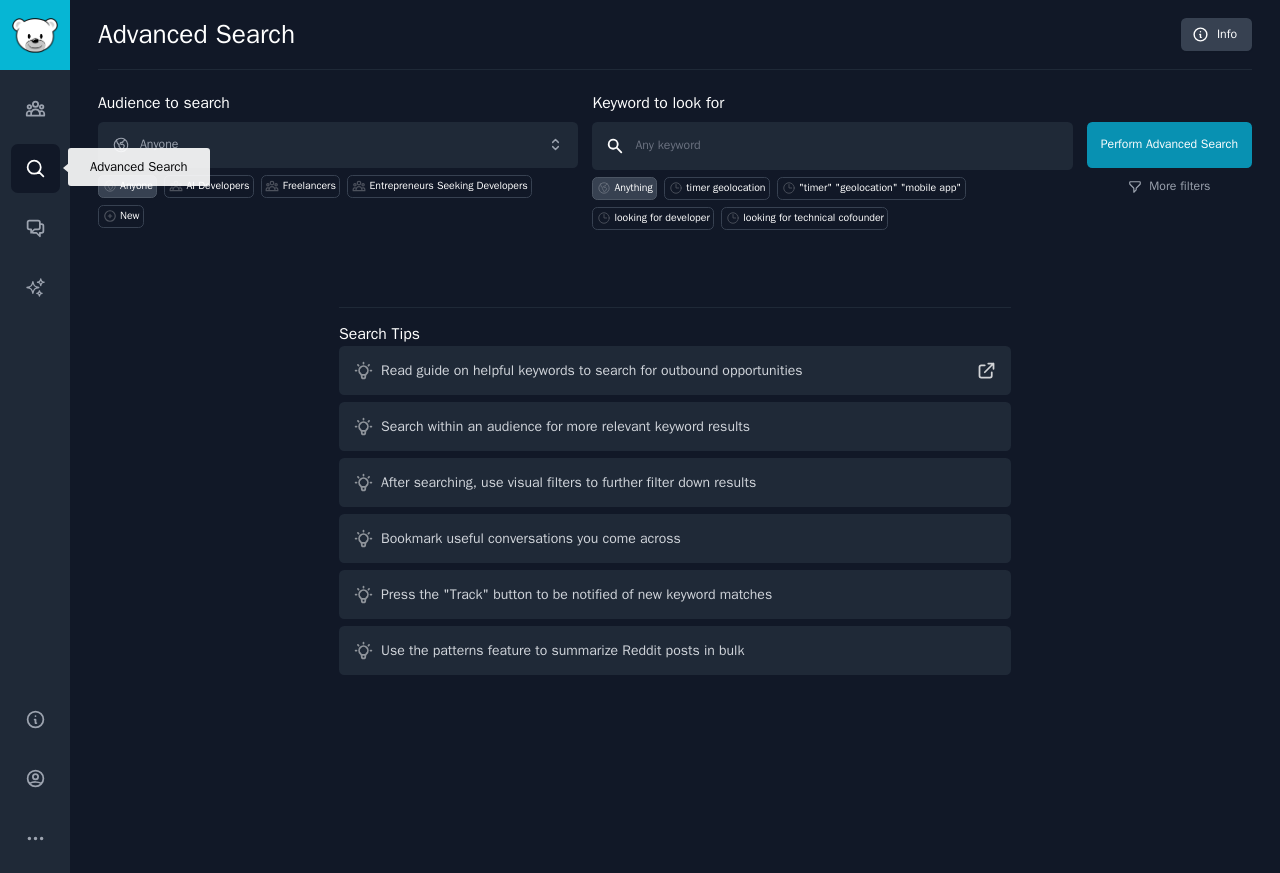 click at bounding box center [832, 146] 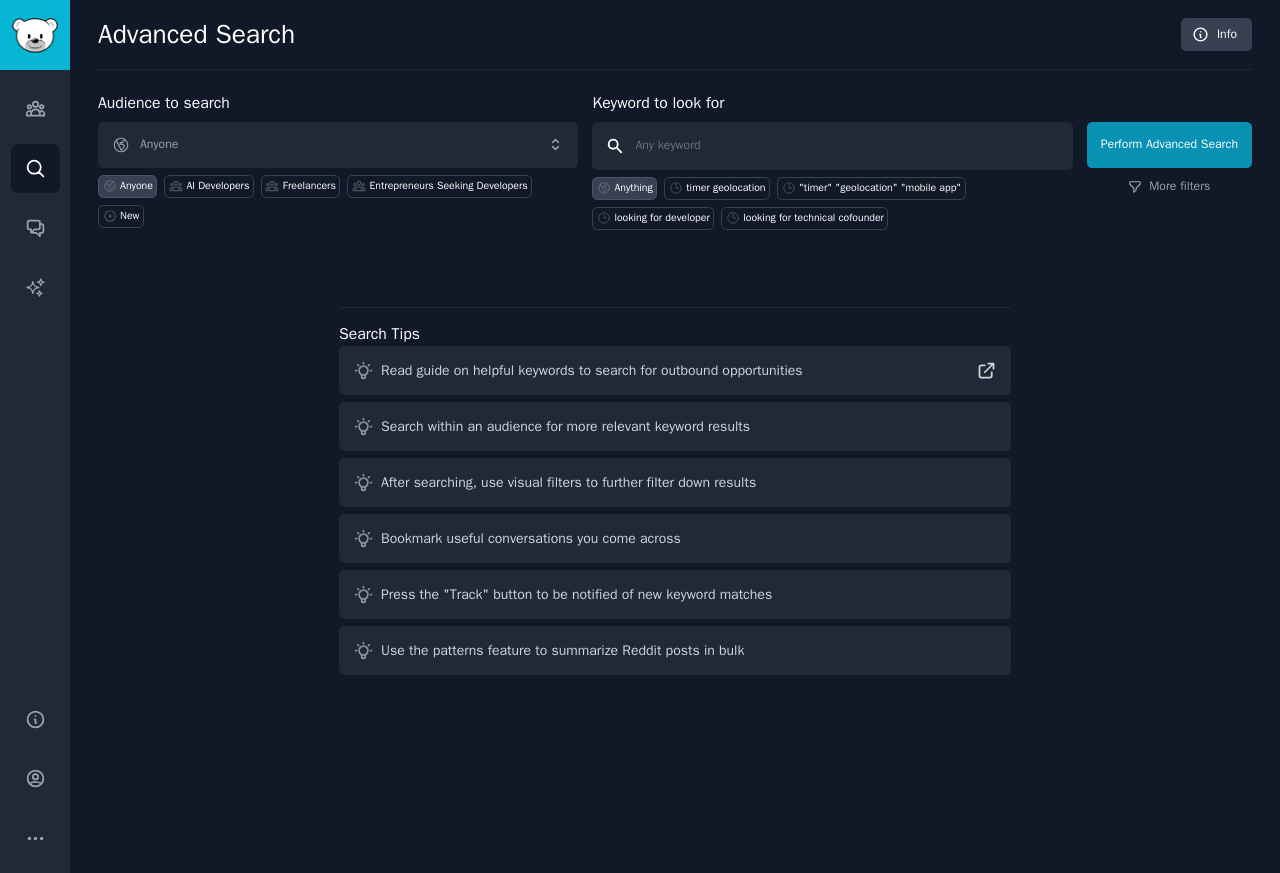 paste on ""timer" AND "geolocation"" 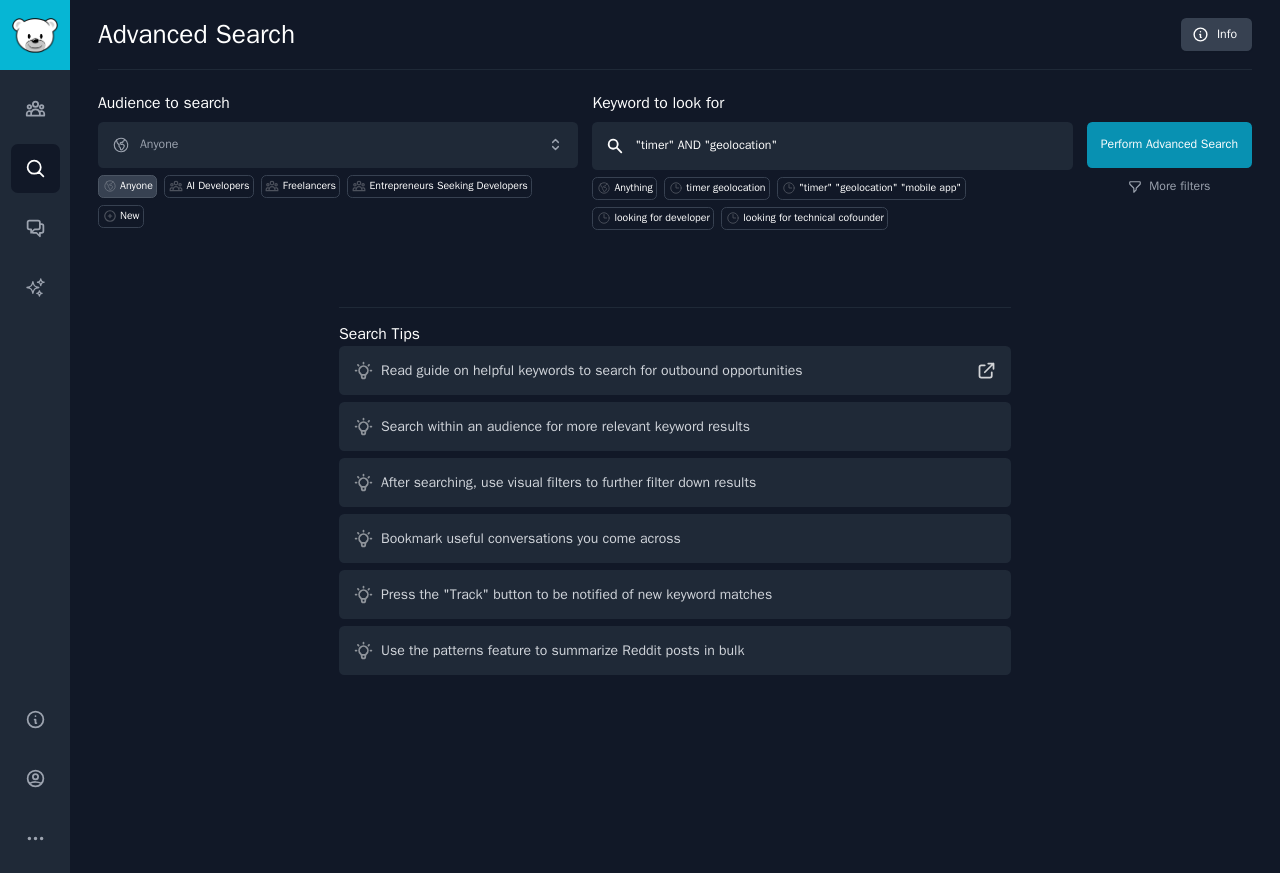 click on "Perform Advanced Search" at bounding box center [1169, 145] 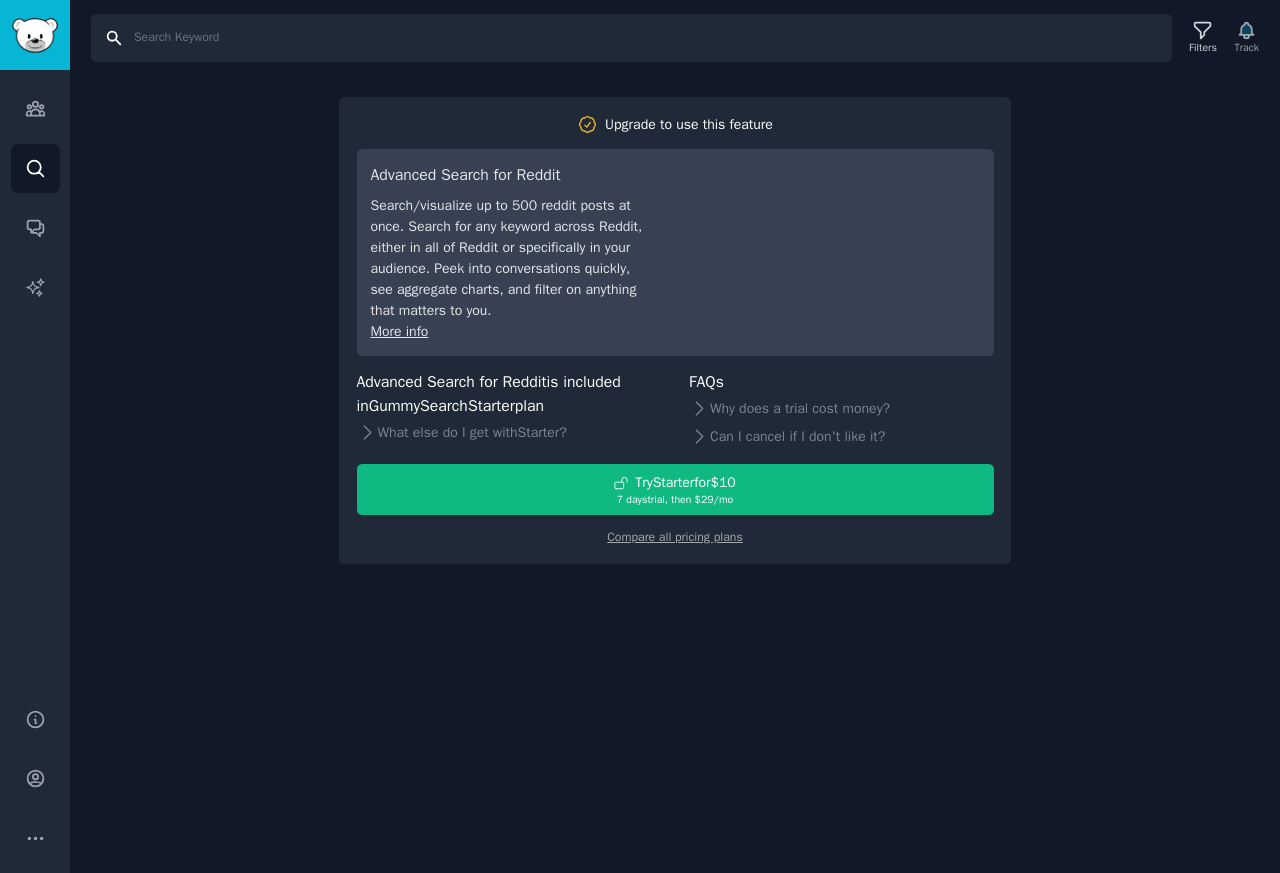 click on "Search" at bounding box center (631, 38) 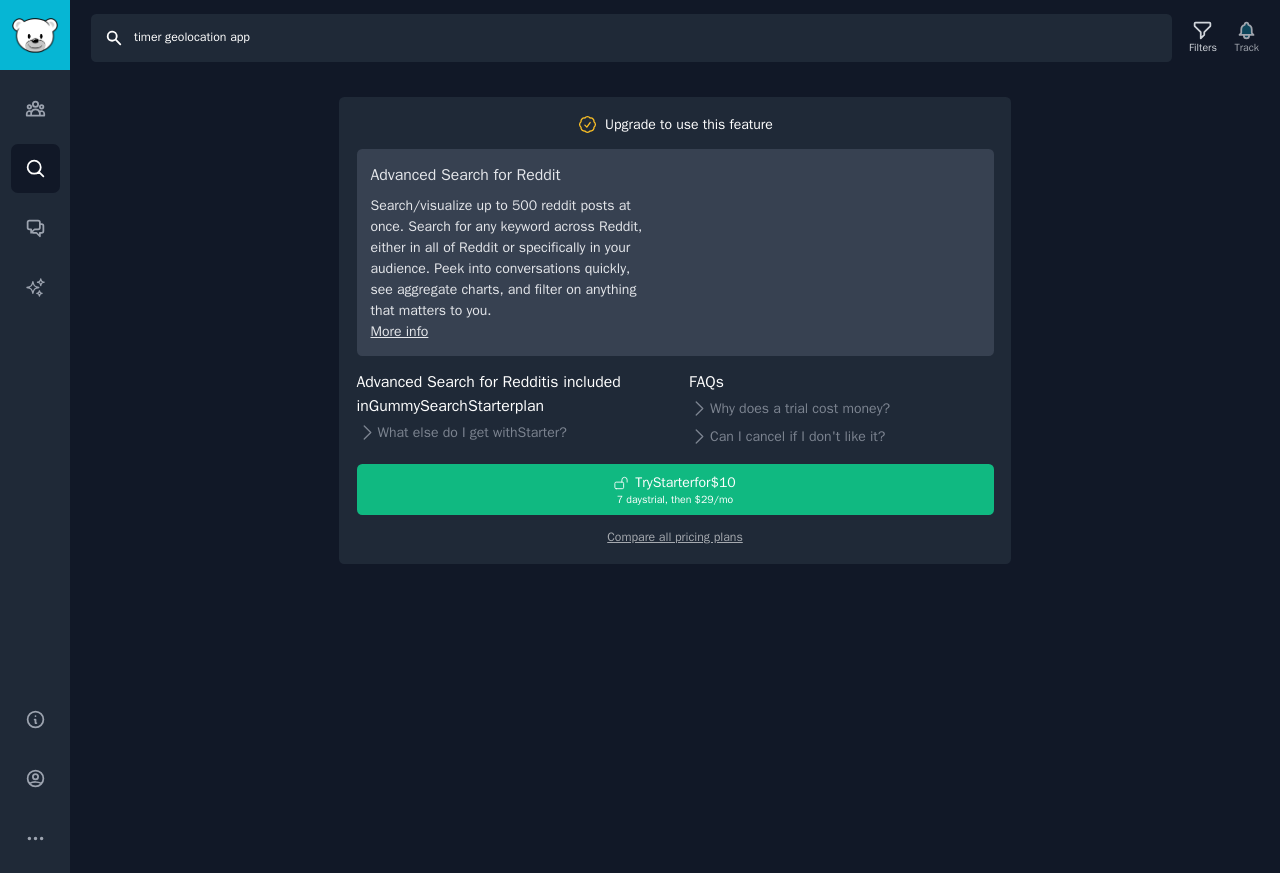 type on "timer geolocation app" 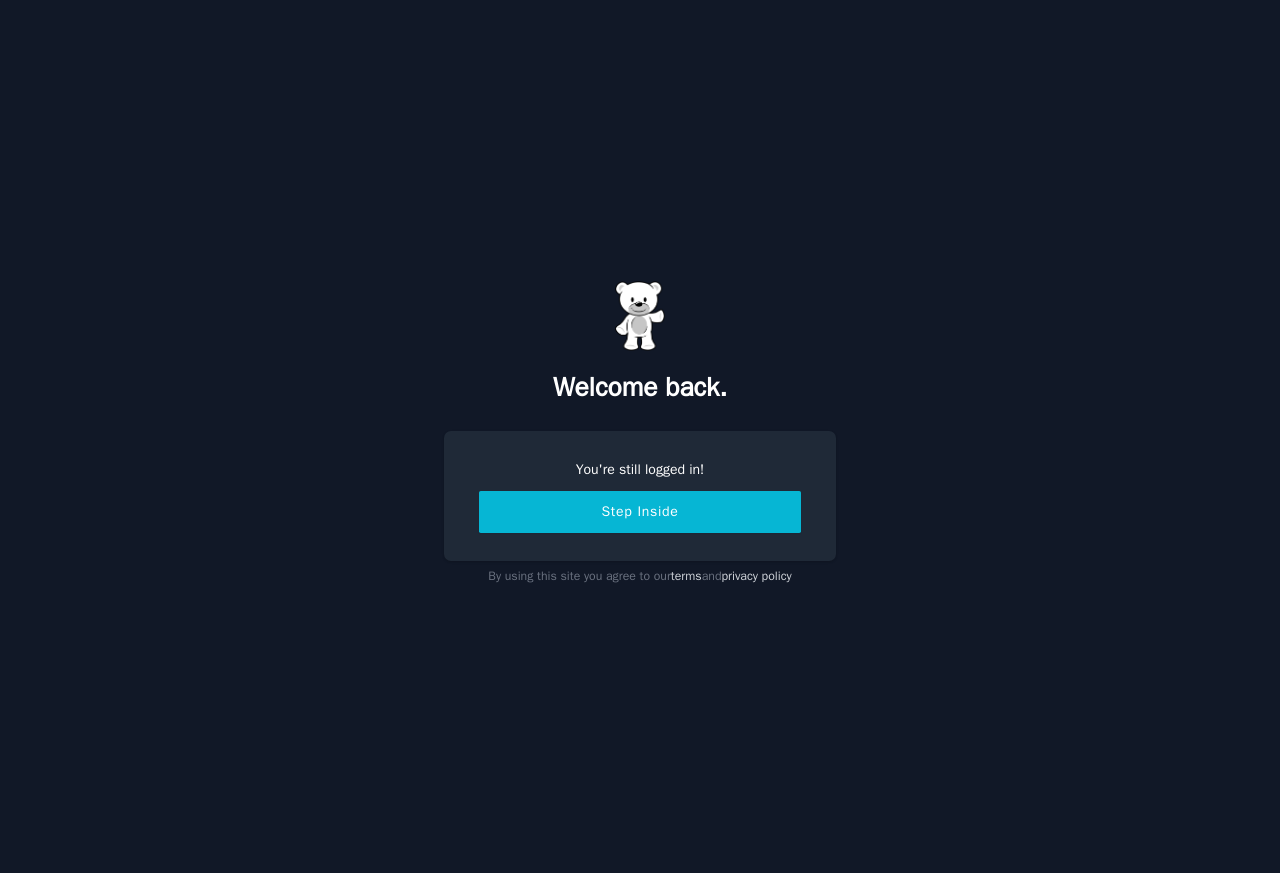 scroll, scrollTop: 0, scrollLeft: 0, axis: both 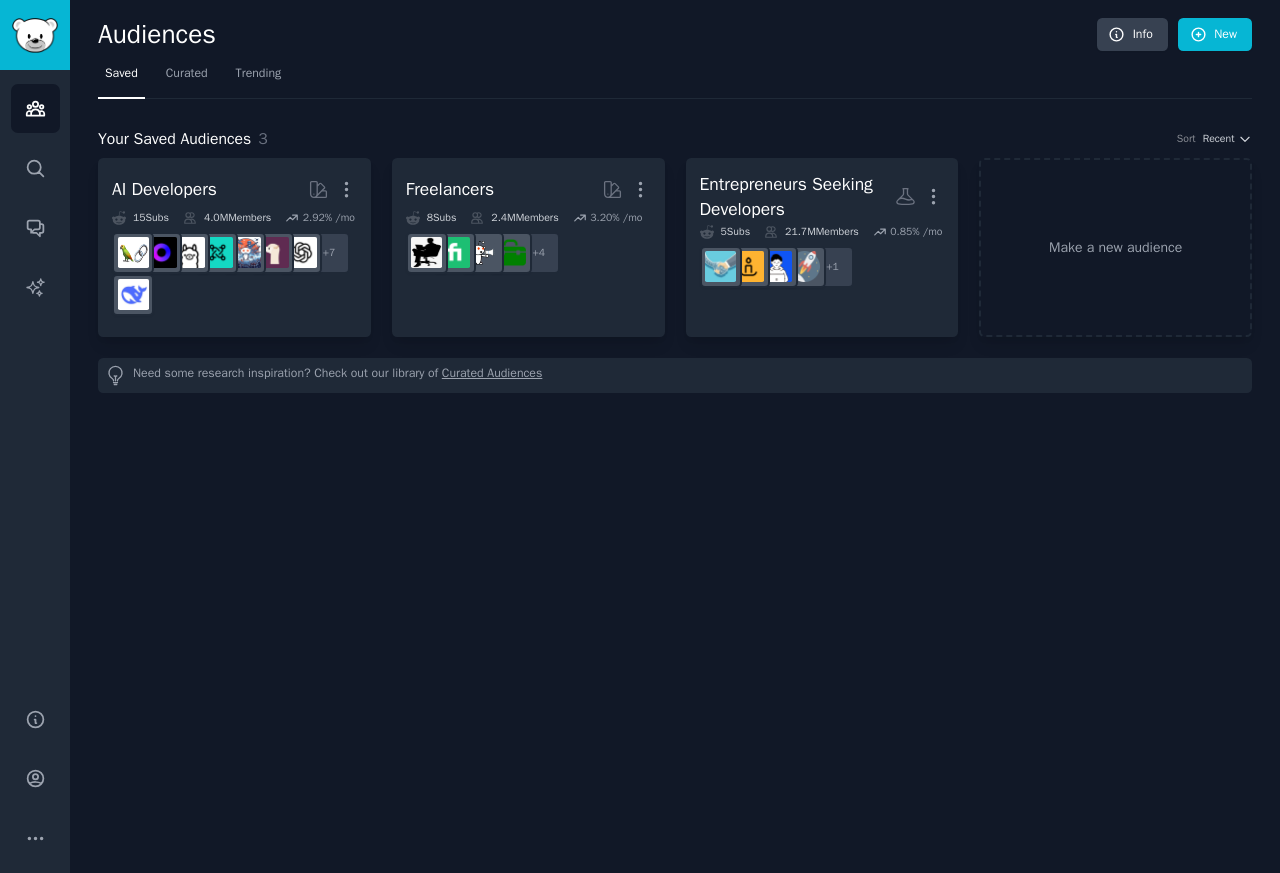click on "Audiences Info New Saved Curated Trending Your Saved Audiences 3 Sort Recent AI Developers More 15  Sub s 4.0M  Members 2.92 % /mo + 7 Freelancers More 8  Sub s 2.4M  Members 3.20 % /mo + 4 Entrepreneurs Seeking Developers More 5  Sub s 21.7M  Members 0.85 % /mo + 1 Make a new audience Need some research inspiration? Check out our library of  Curated Audiences" 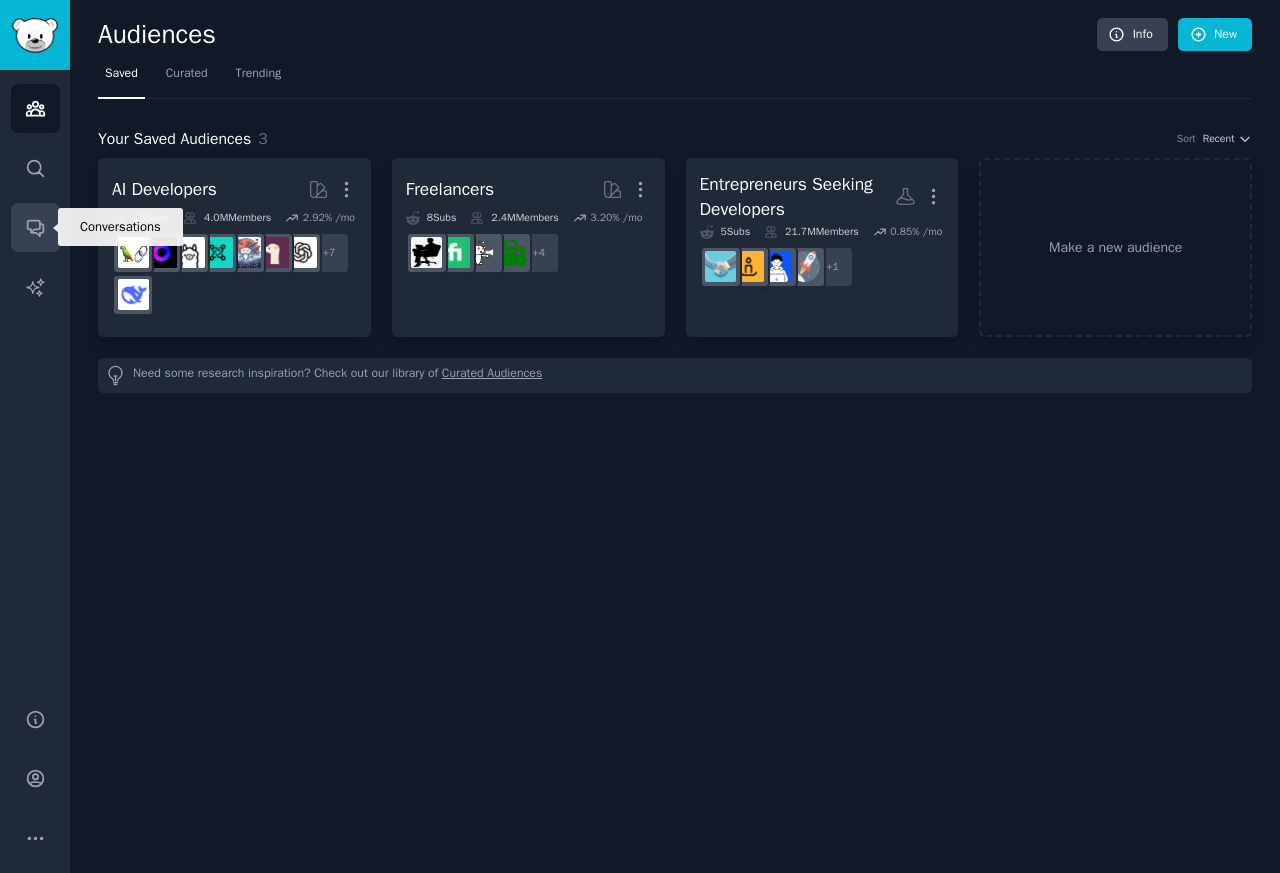 click 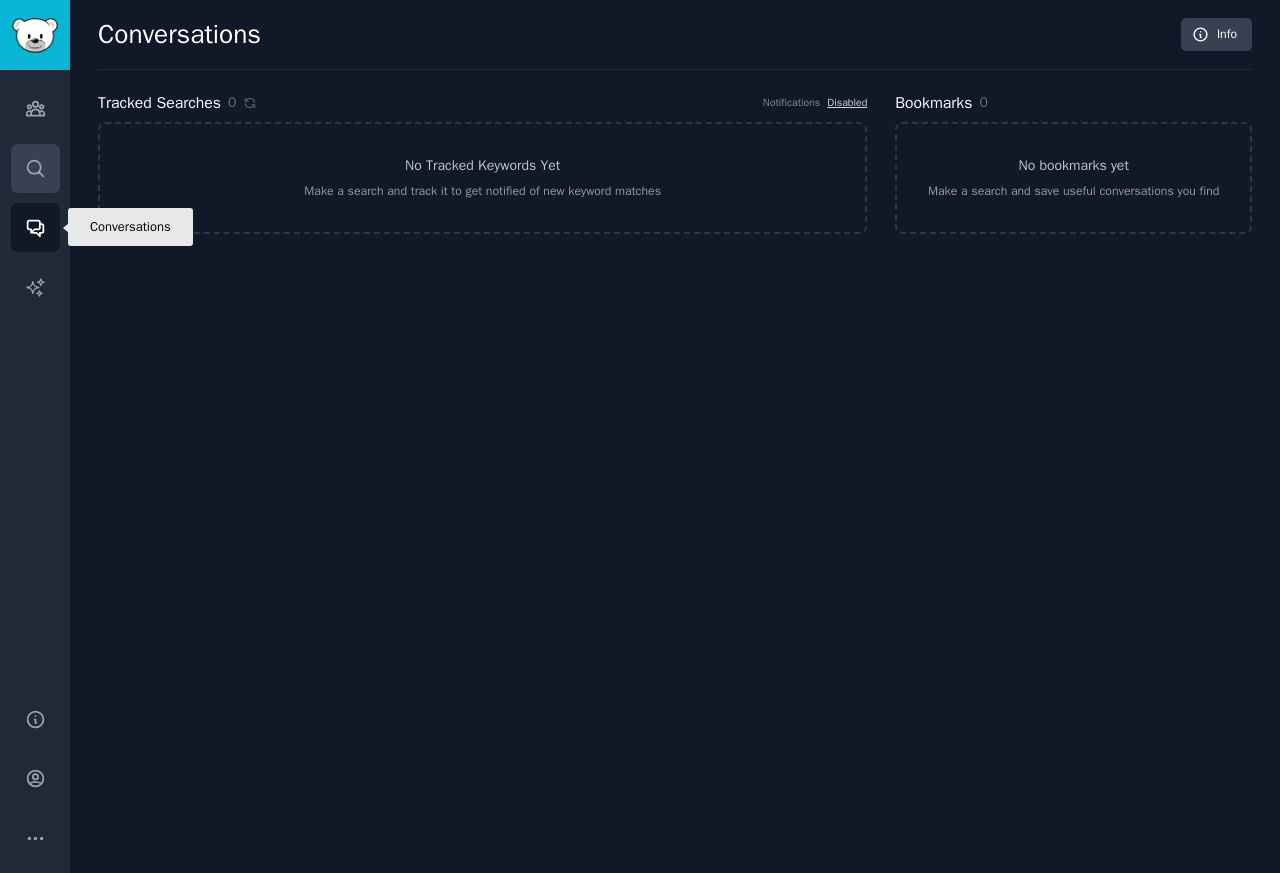 click 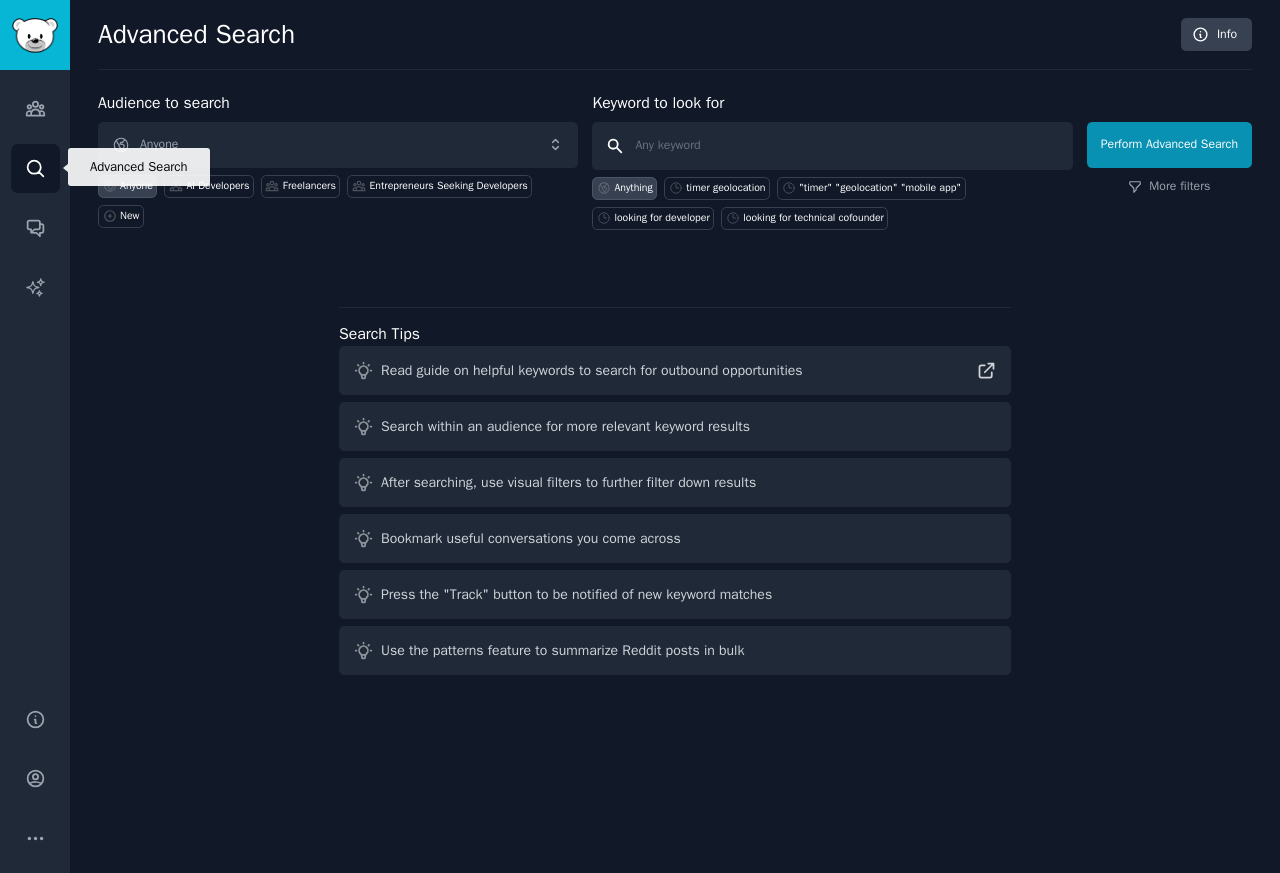 click at bounding box center (832, 146) 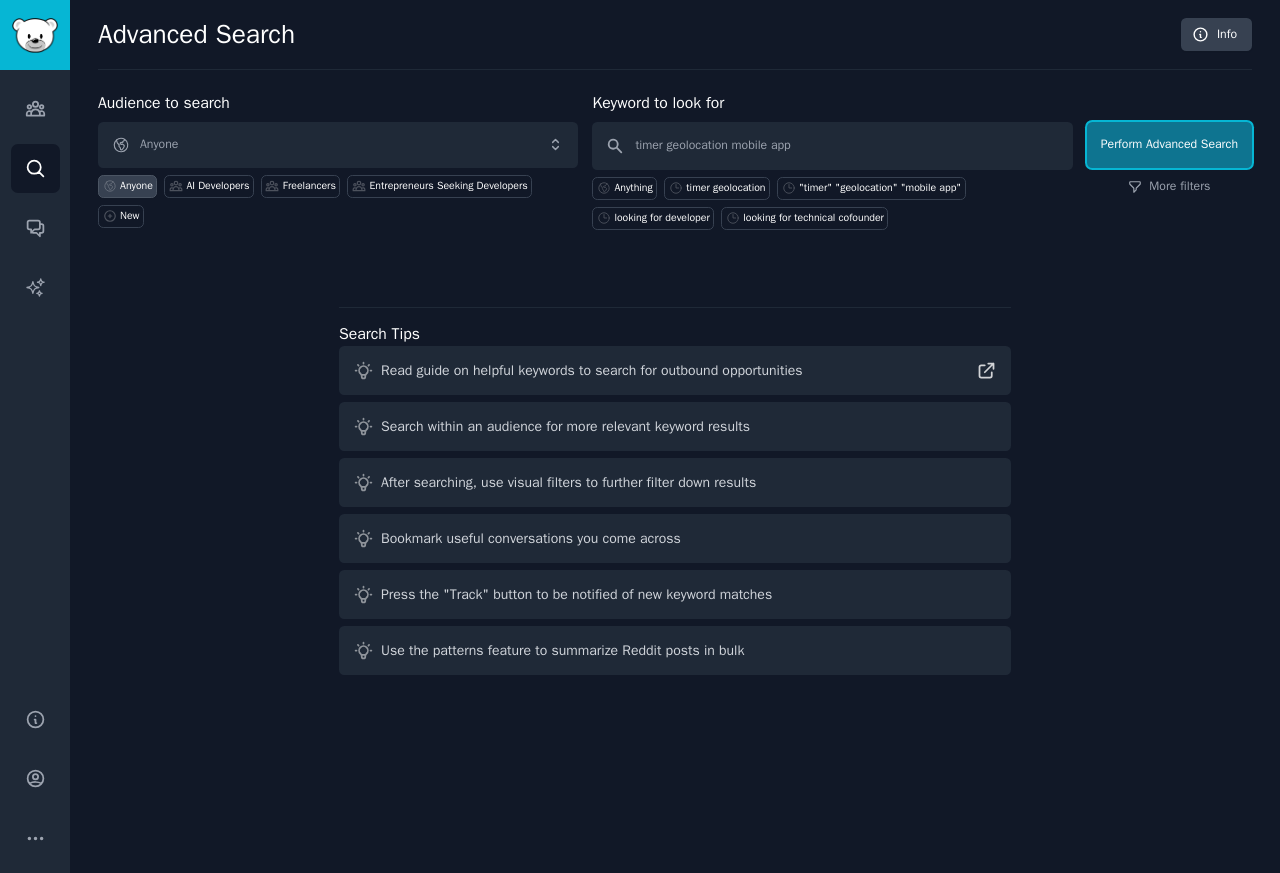 click on "Perform Advanced Search" at bounding box center (1169, 145) 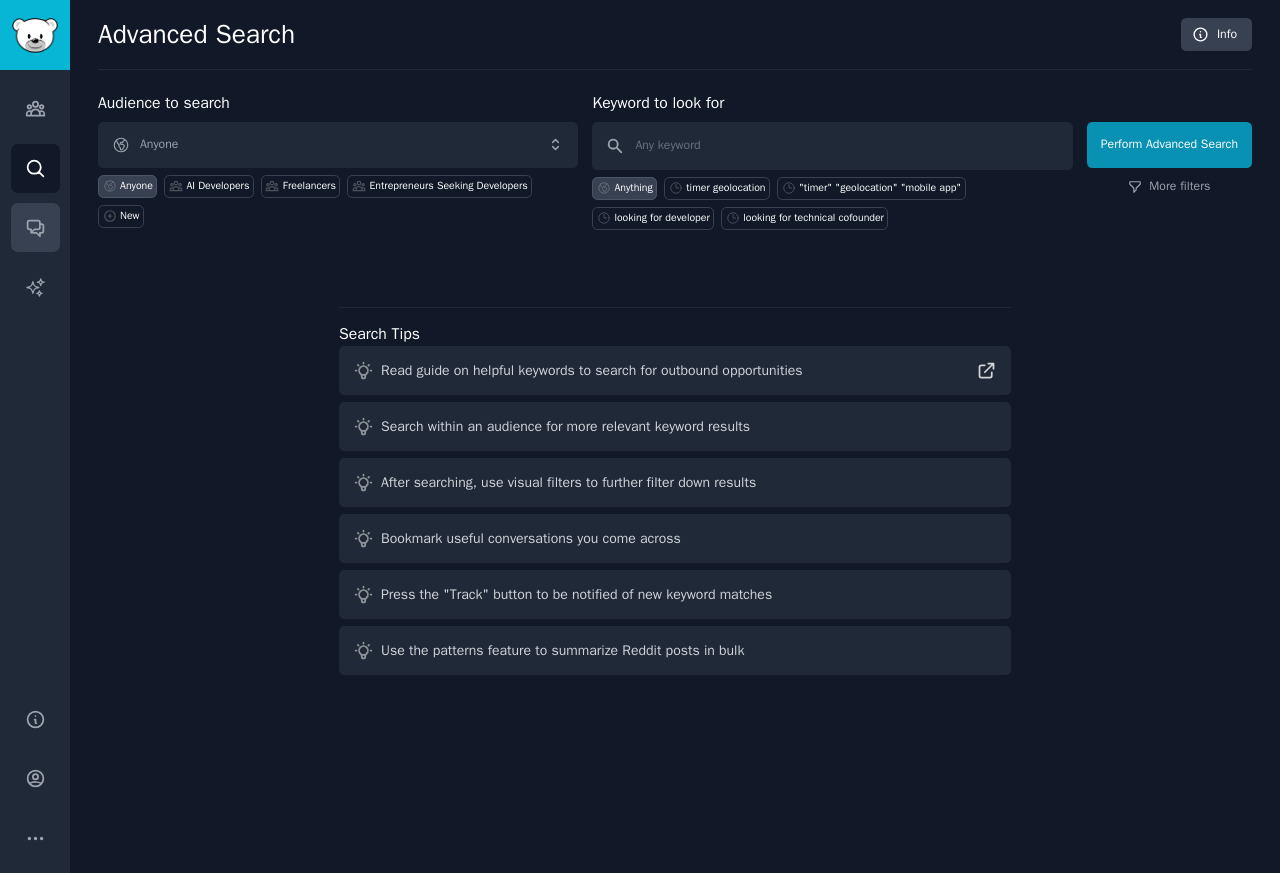 click 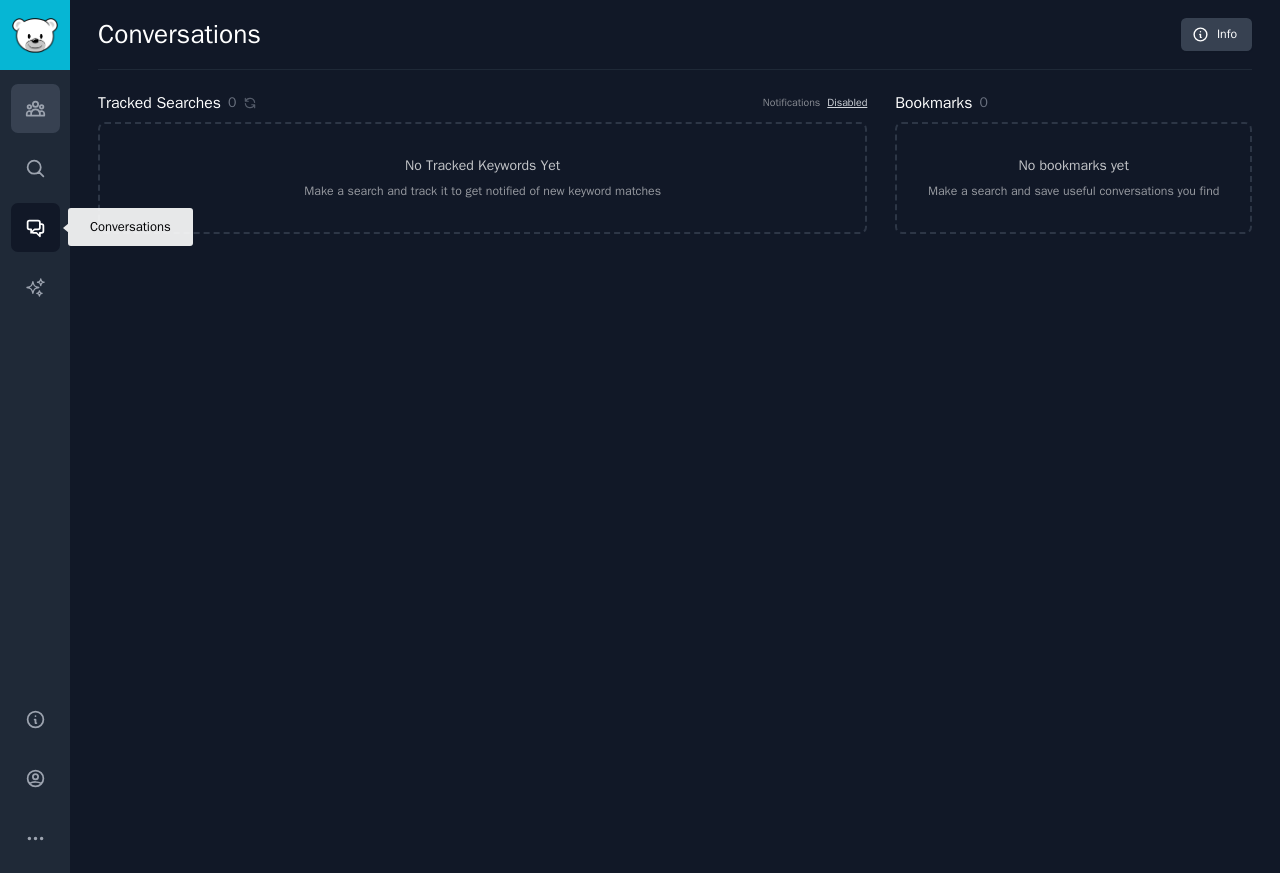 click 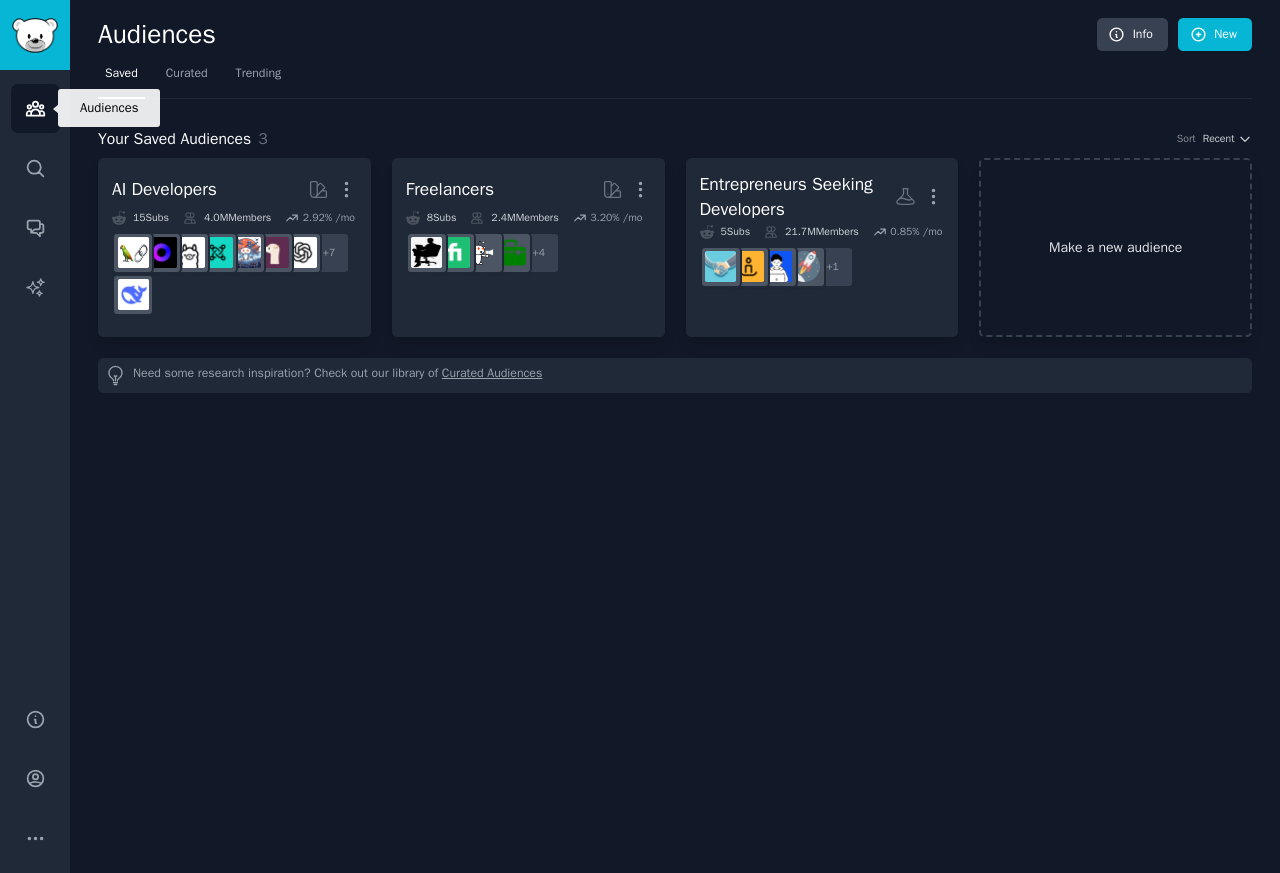 click on "Make a new audience" at bounding box center (1115, 247) 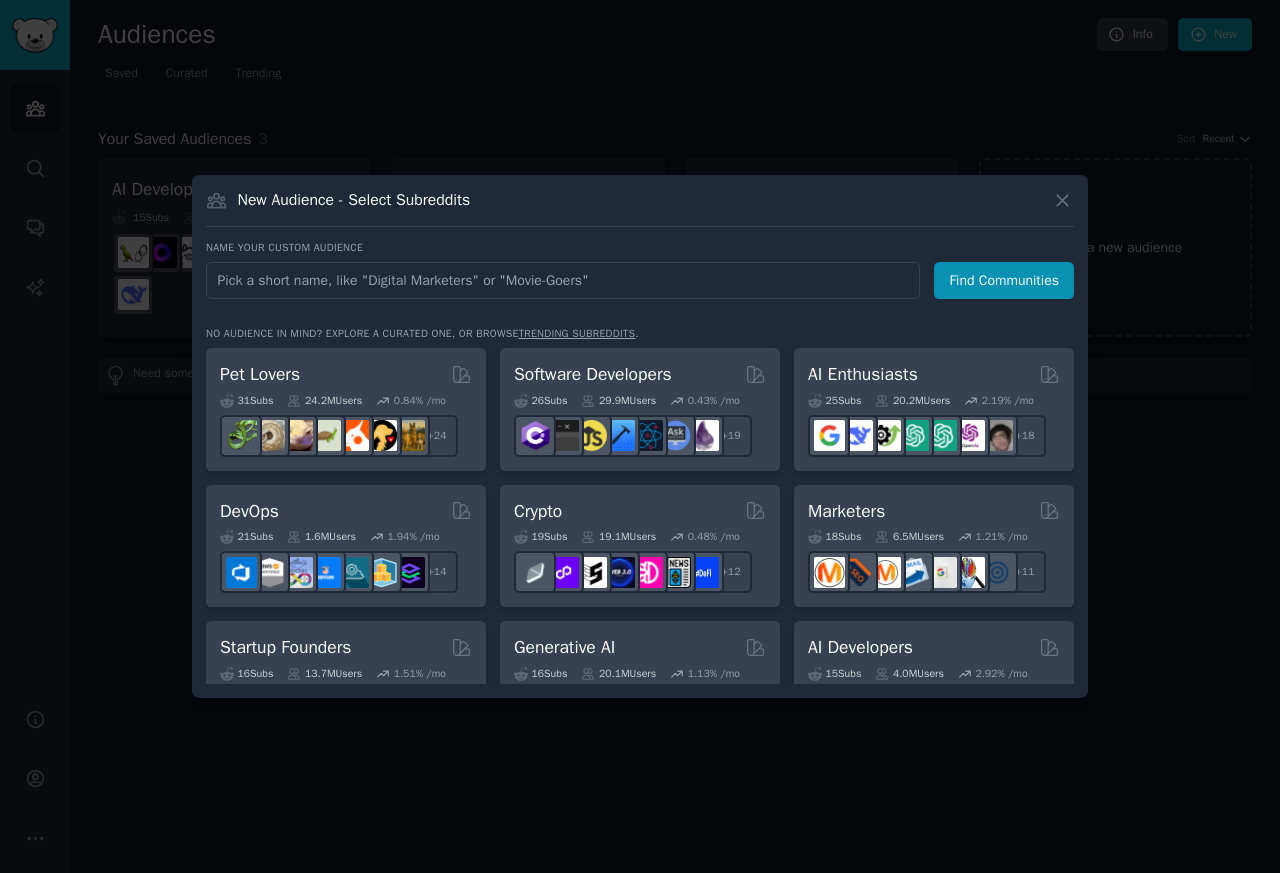 type on "Timer and Geolocation App Seekers" 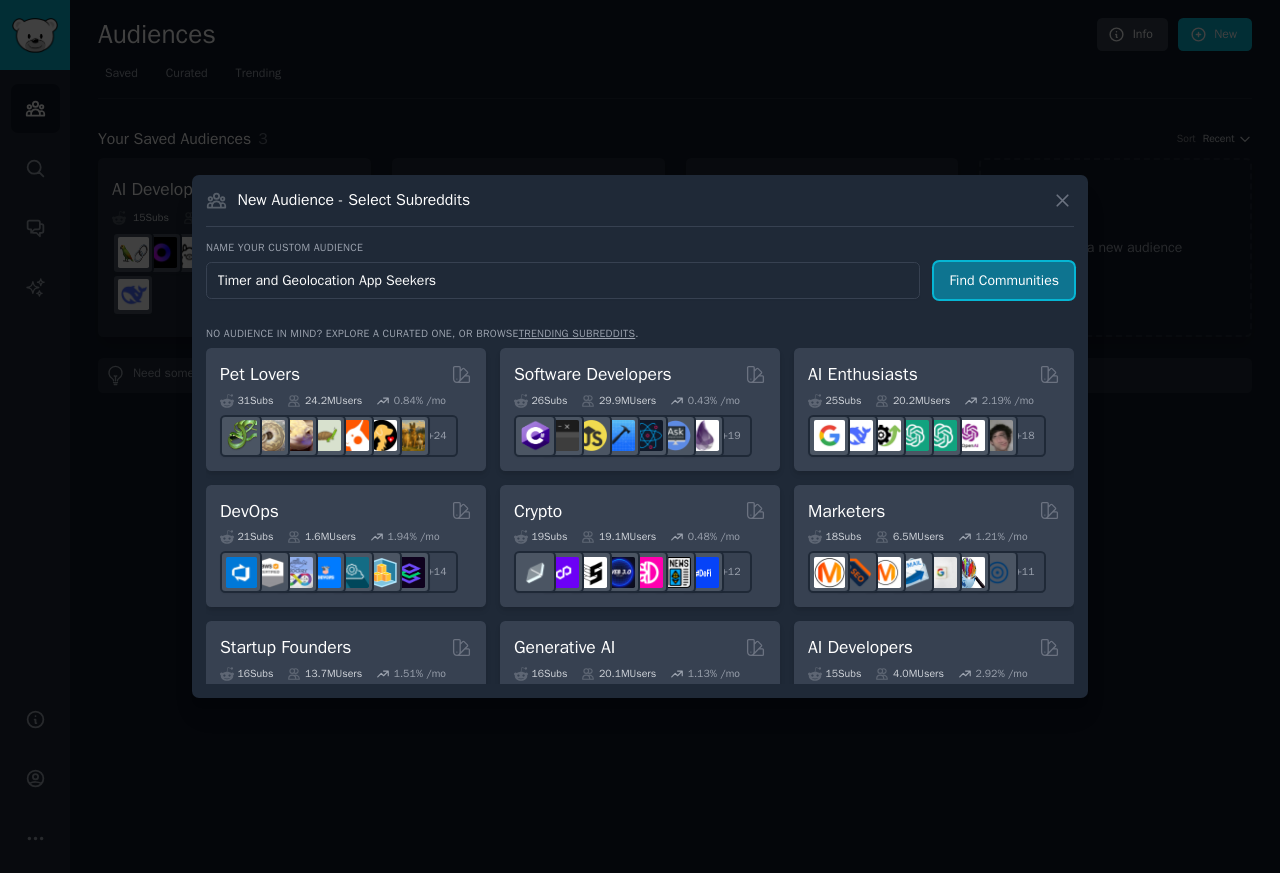 click on "Find Communities" at bounding box center [1004, 280] 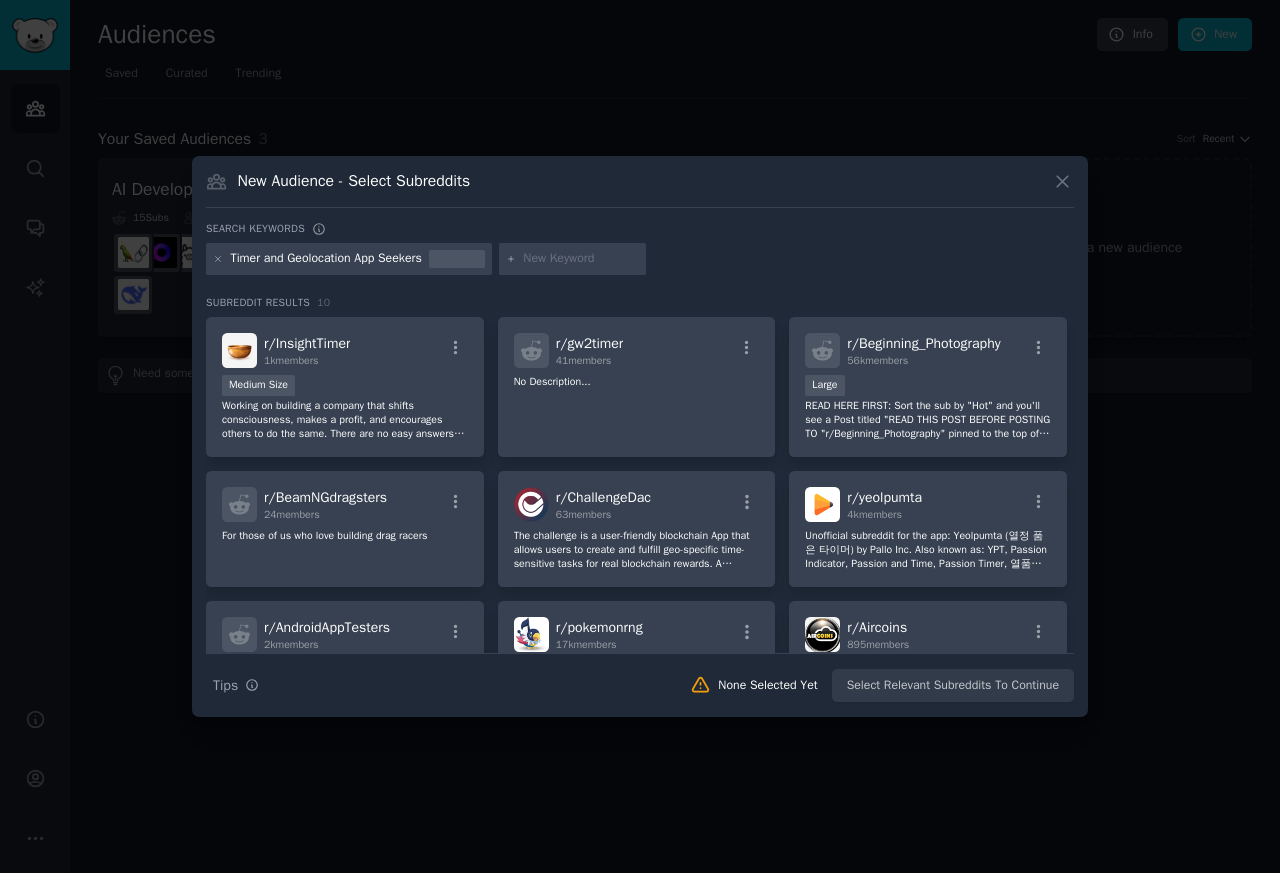click at bounding box center (581, 259) 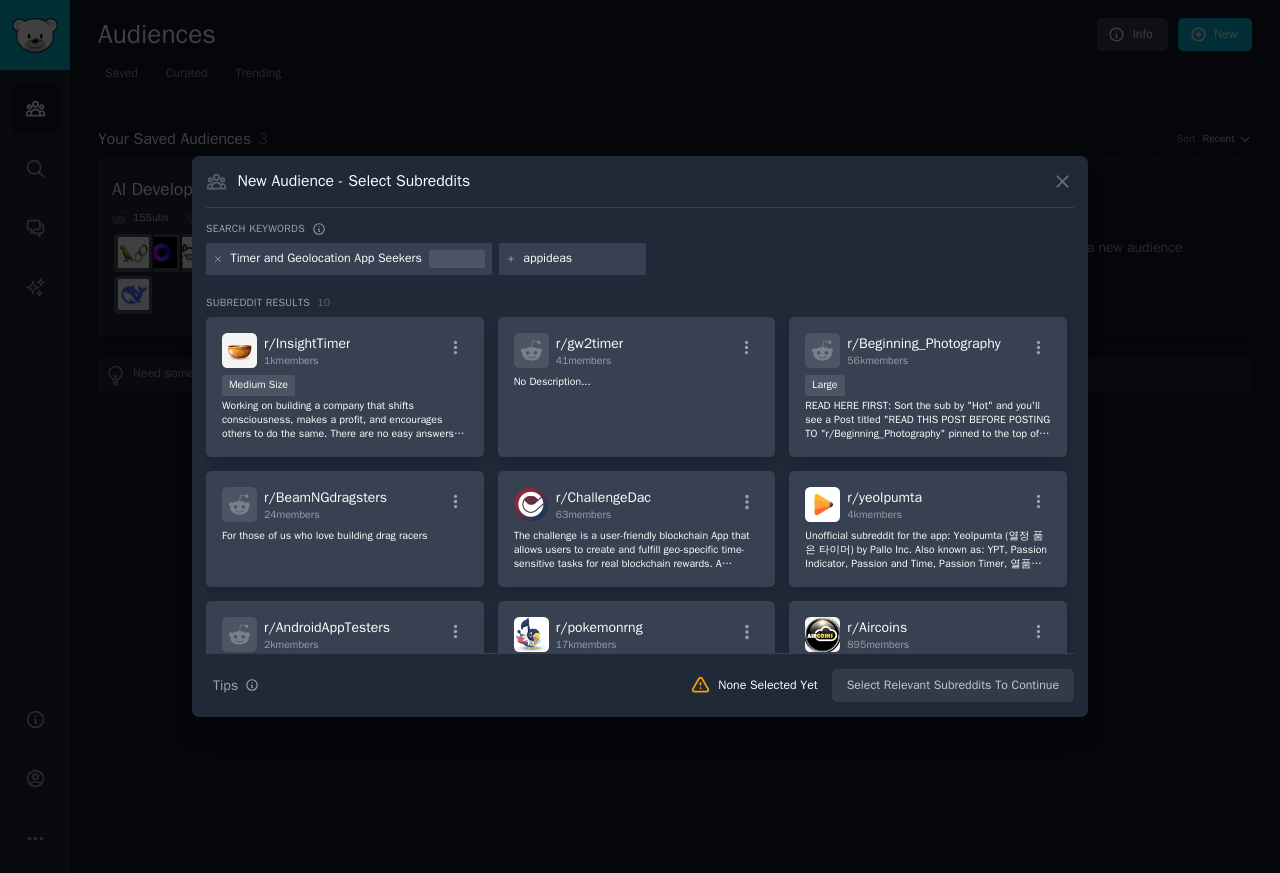 type 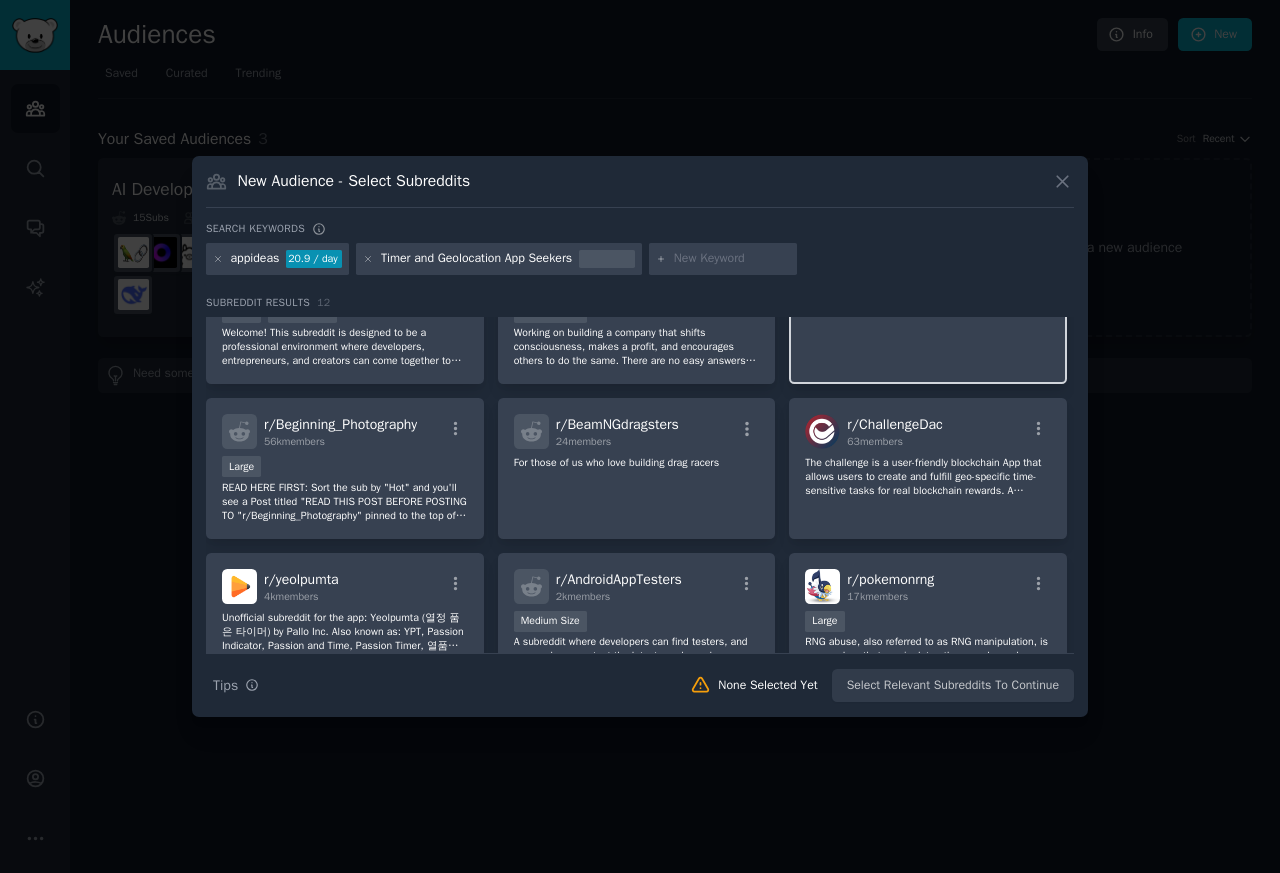 scroll, scrollTop: 331, scrollLeft: 0, axis: vertical 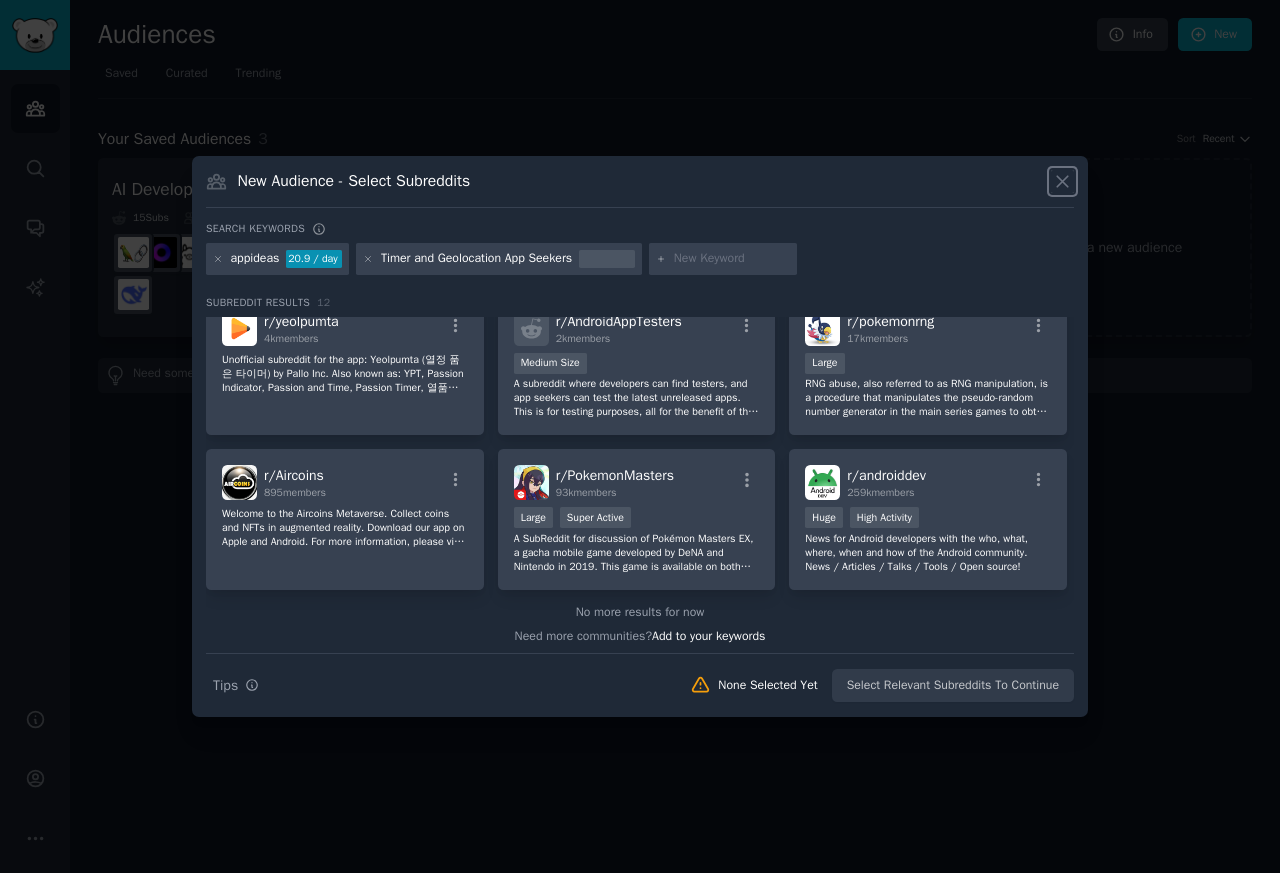 click 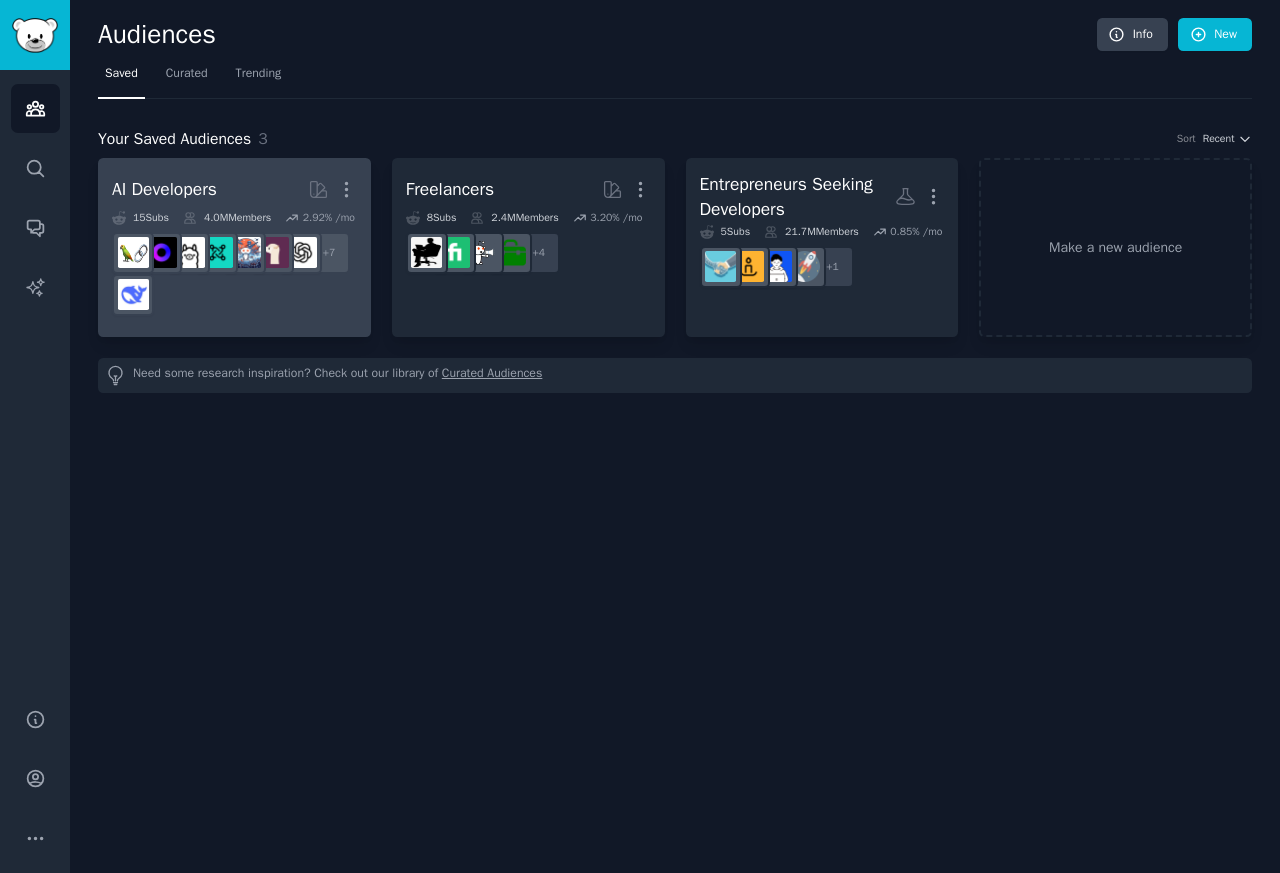 click on "AI Developers" at bounding box center [164, 189] 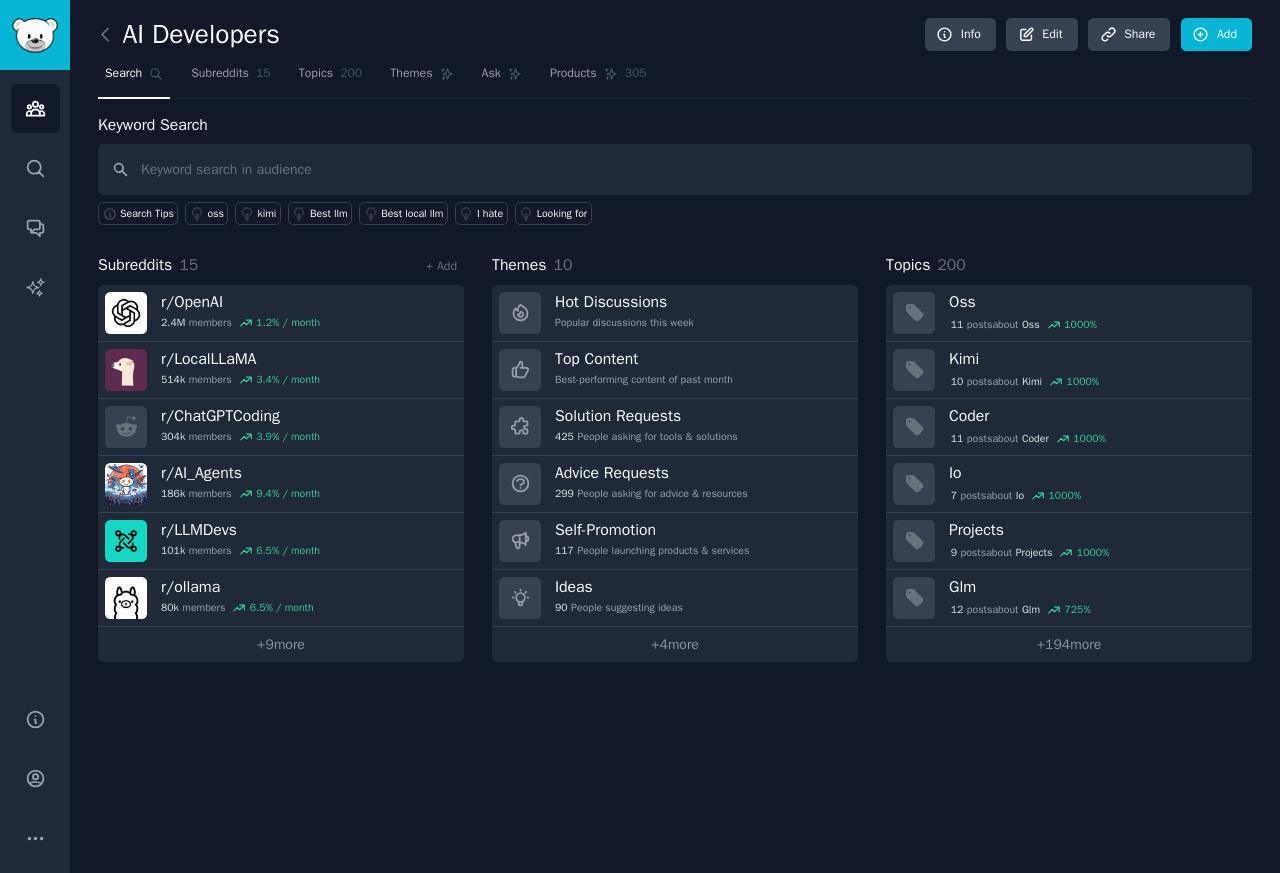 click at bounding box center [675, 169] 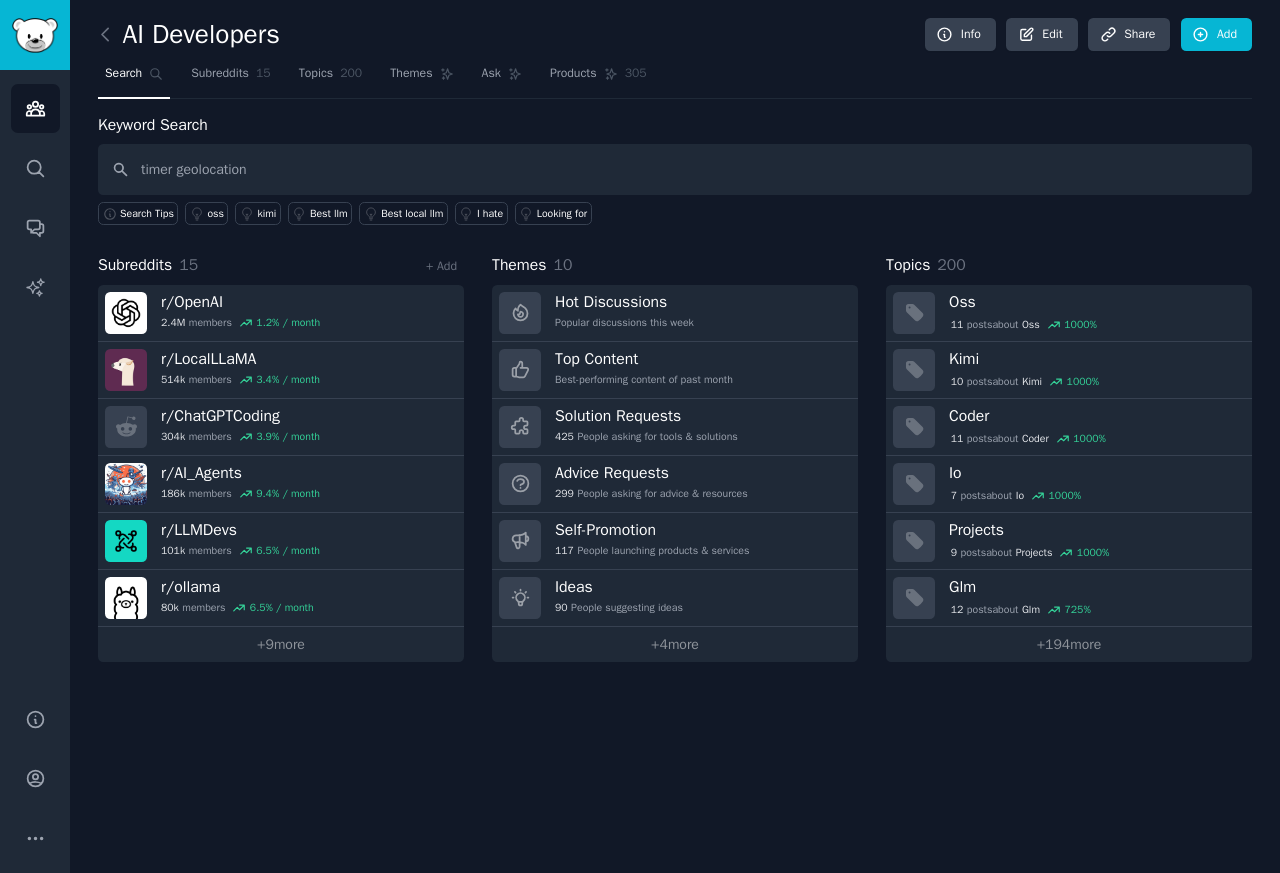type on "timer geolocation" 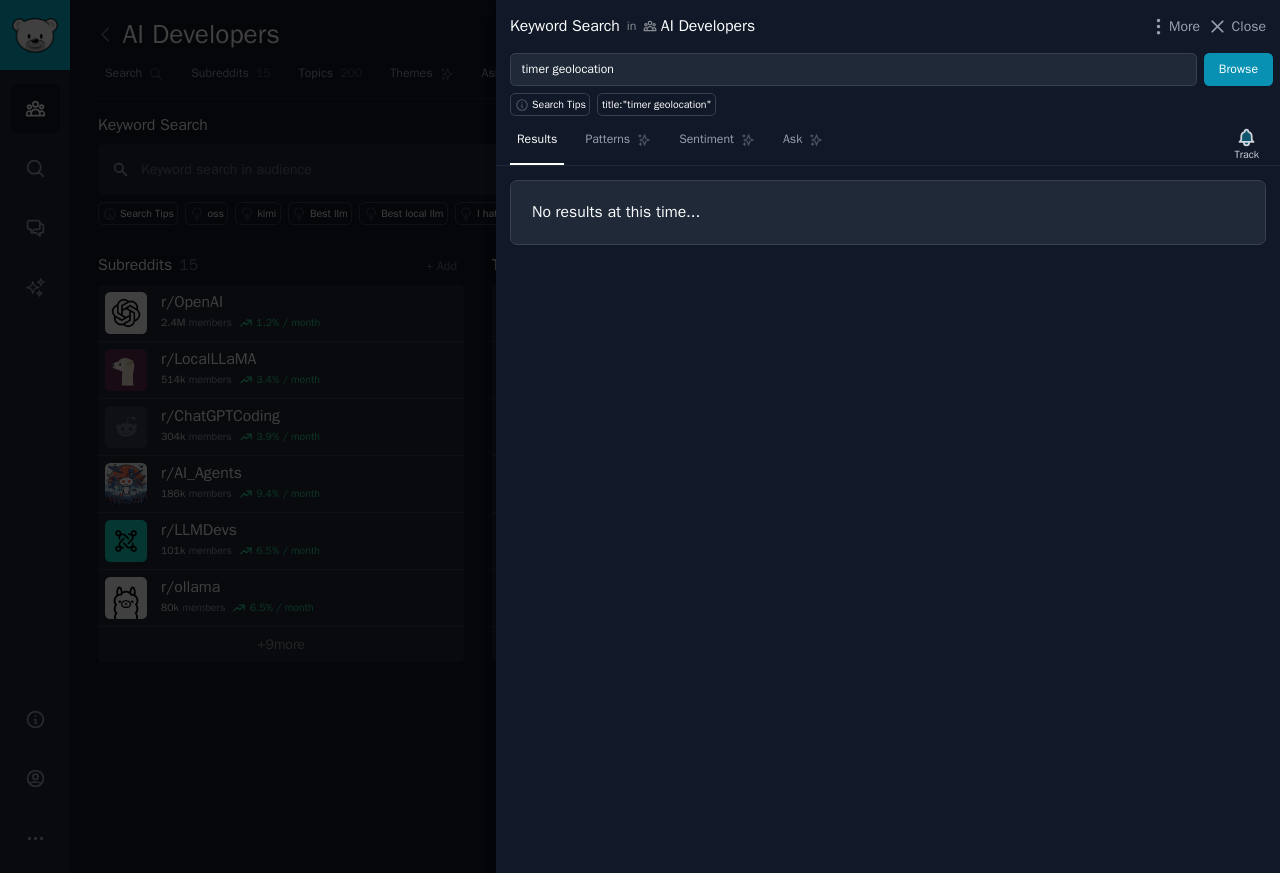 click at bounding box center (640, 436) 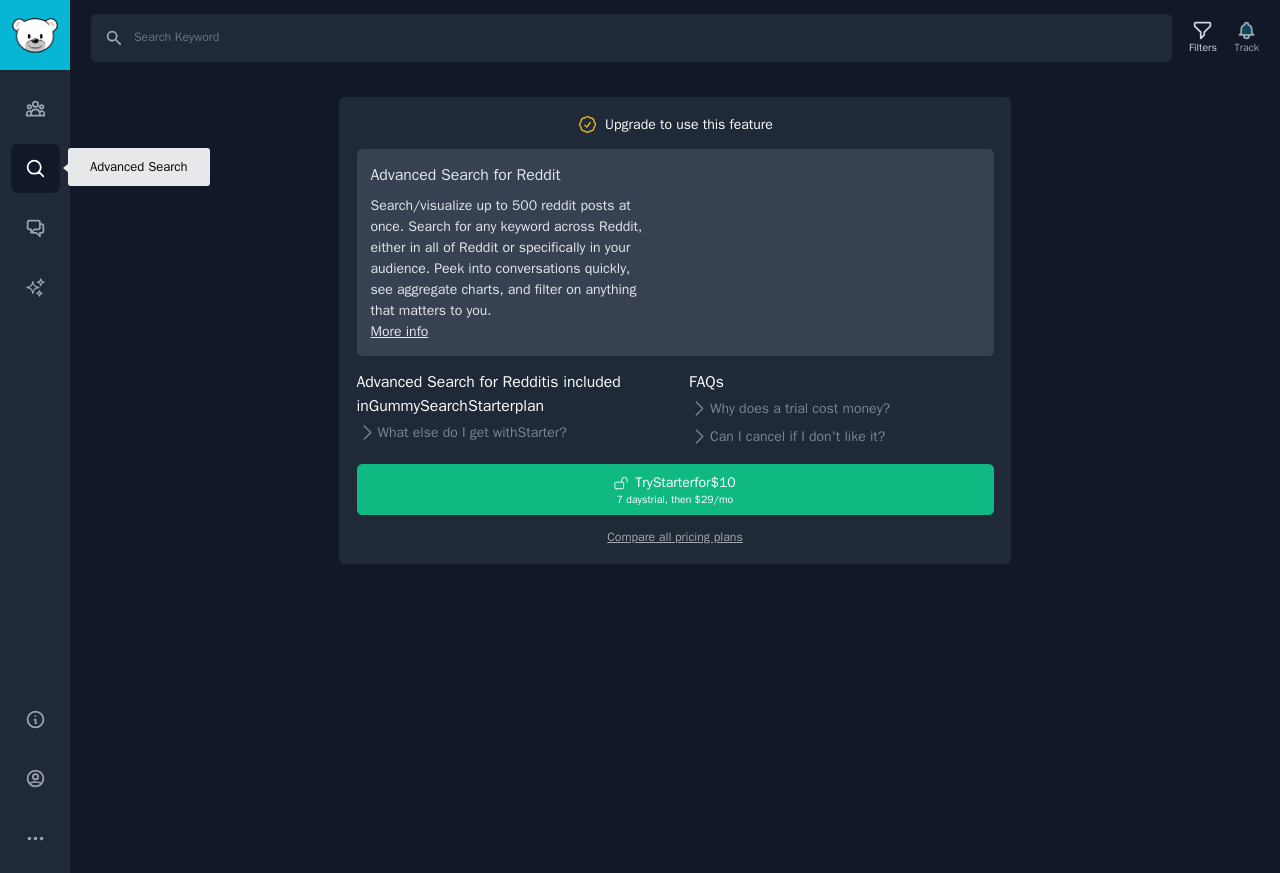scroll, scrollTop: 0, scrollLeft: 0, axis: both 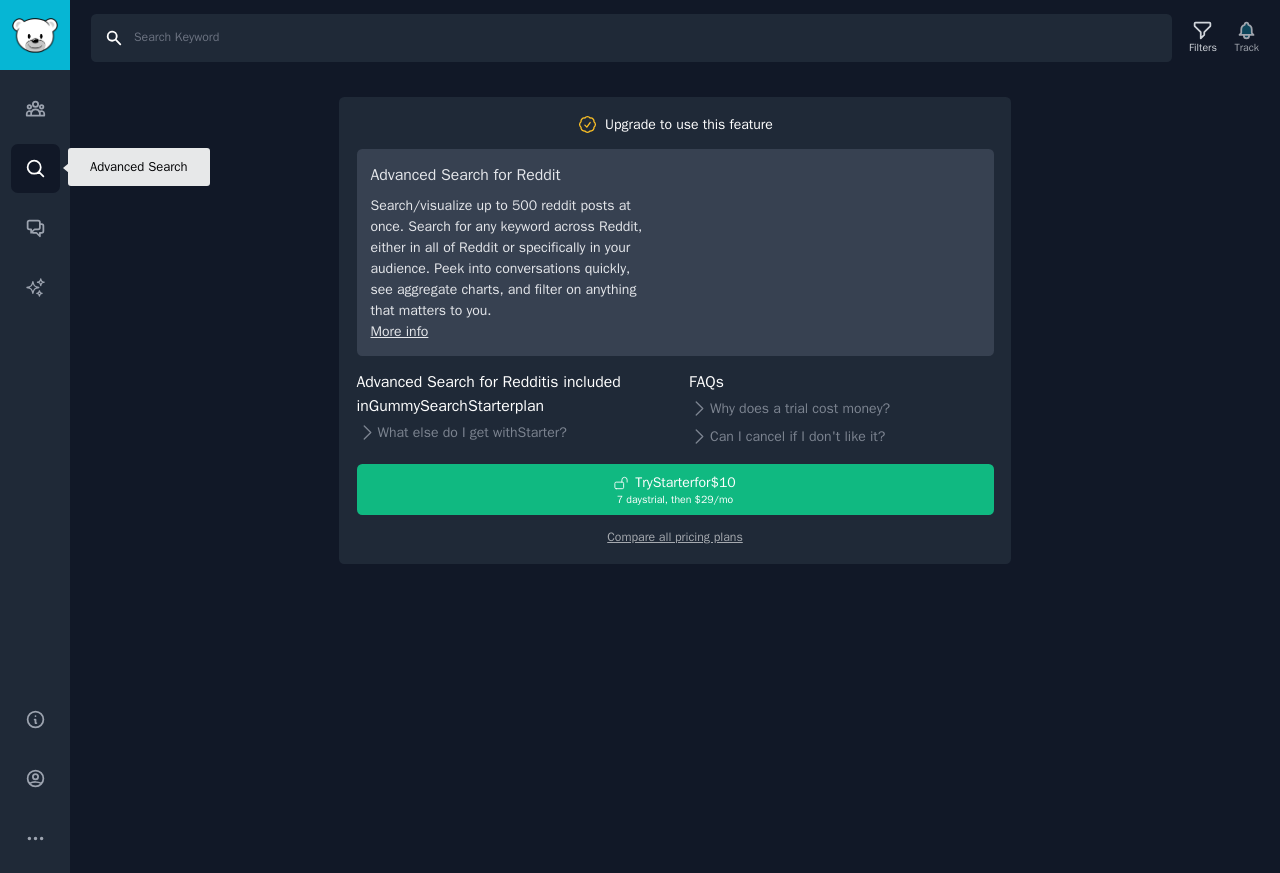 click on "Search" at bounding box center (631, 38) 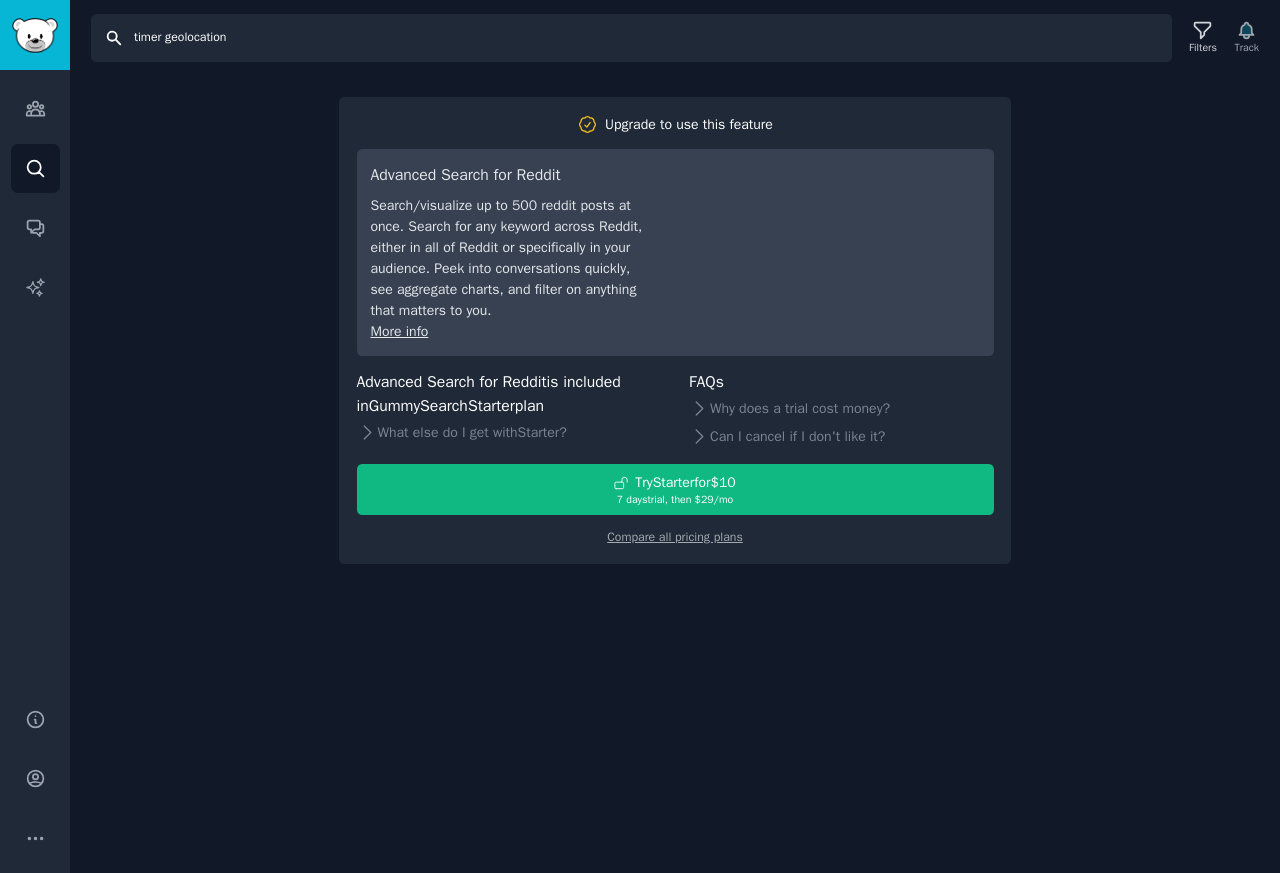 type on "timer geolocation" 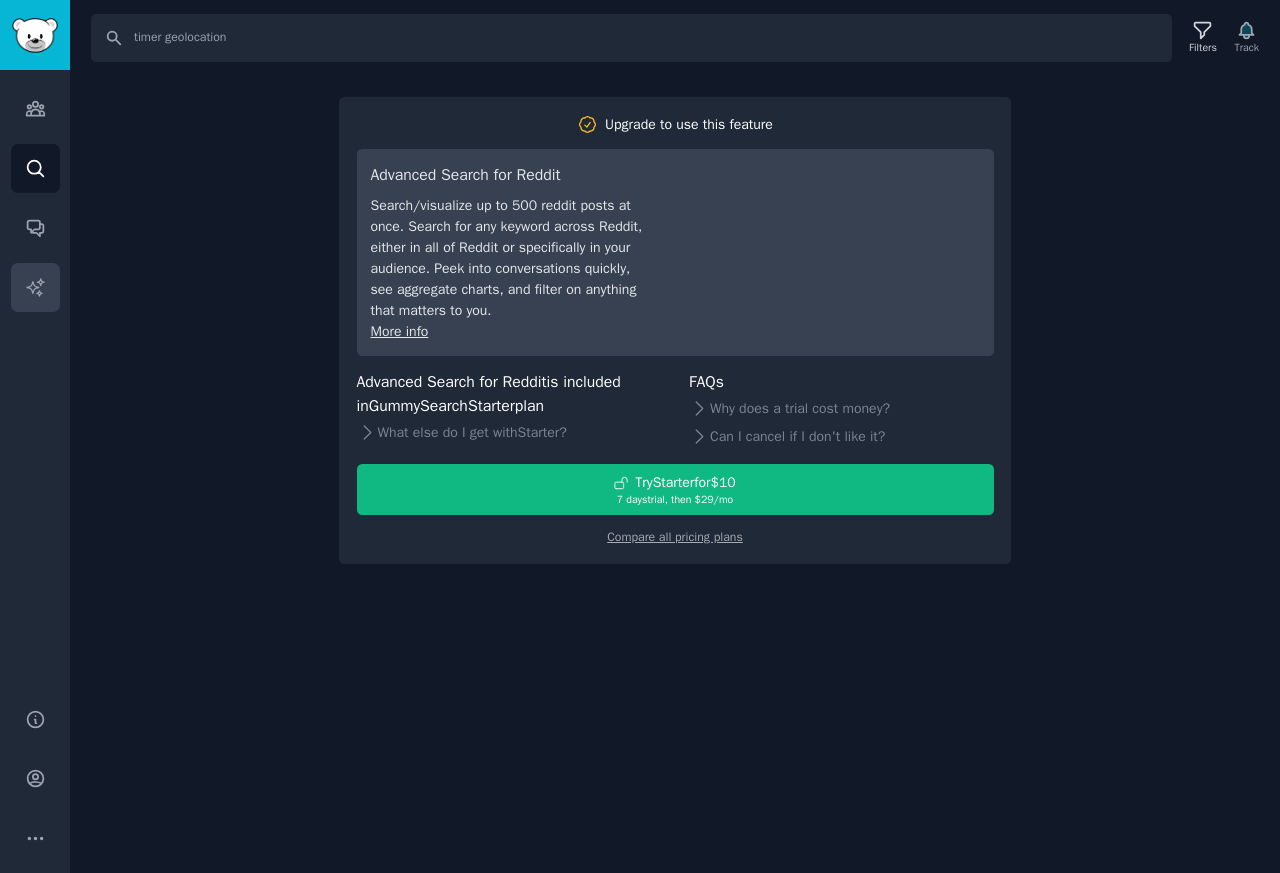 click 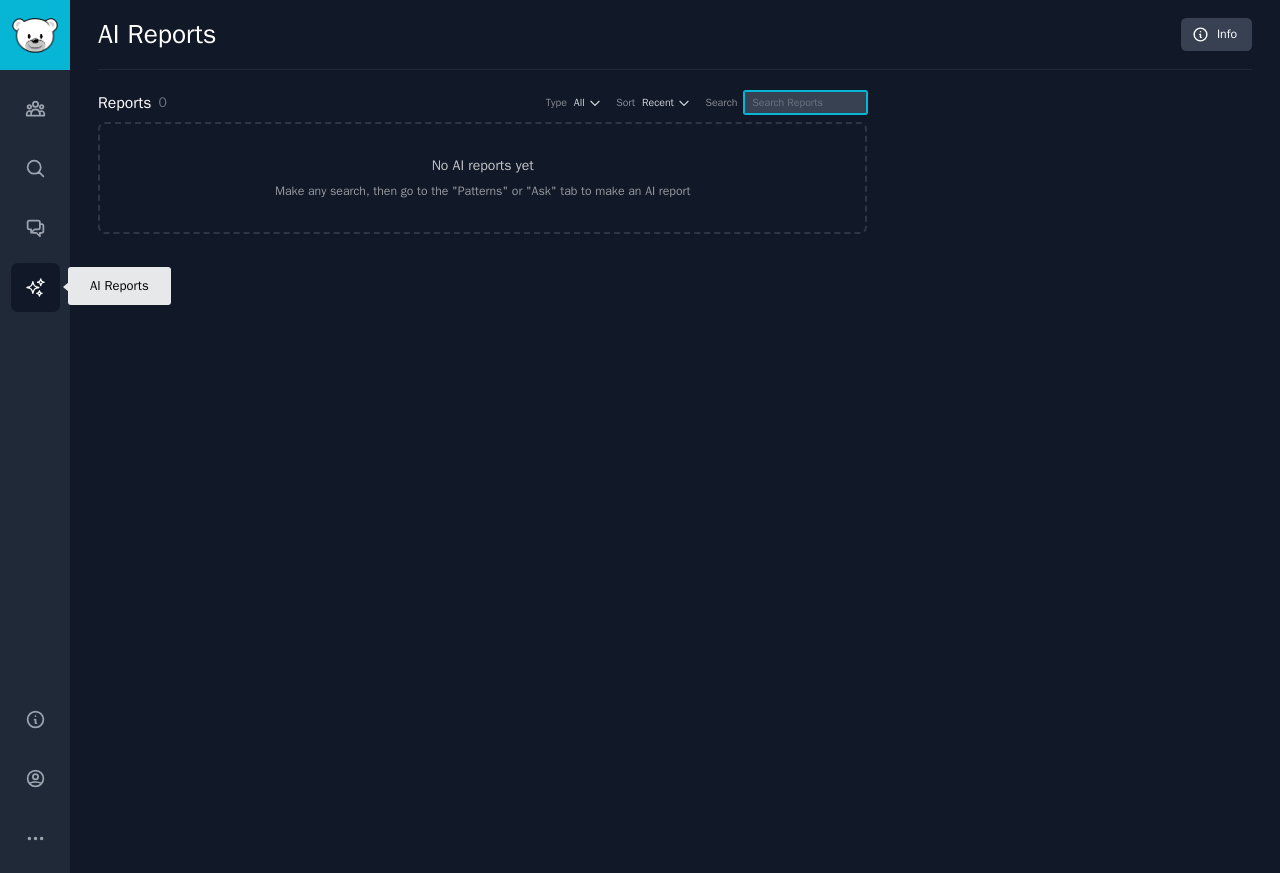 click at bounding box center [805, 102] 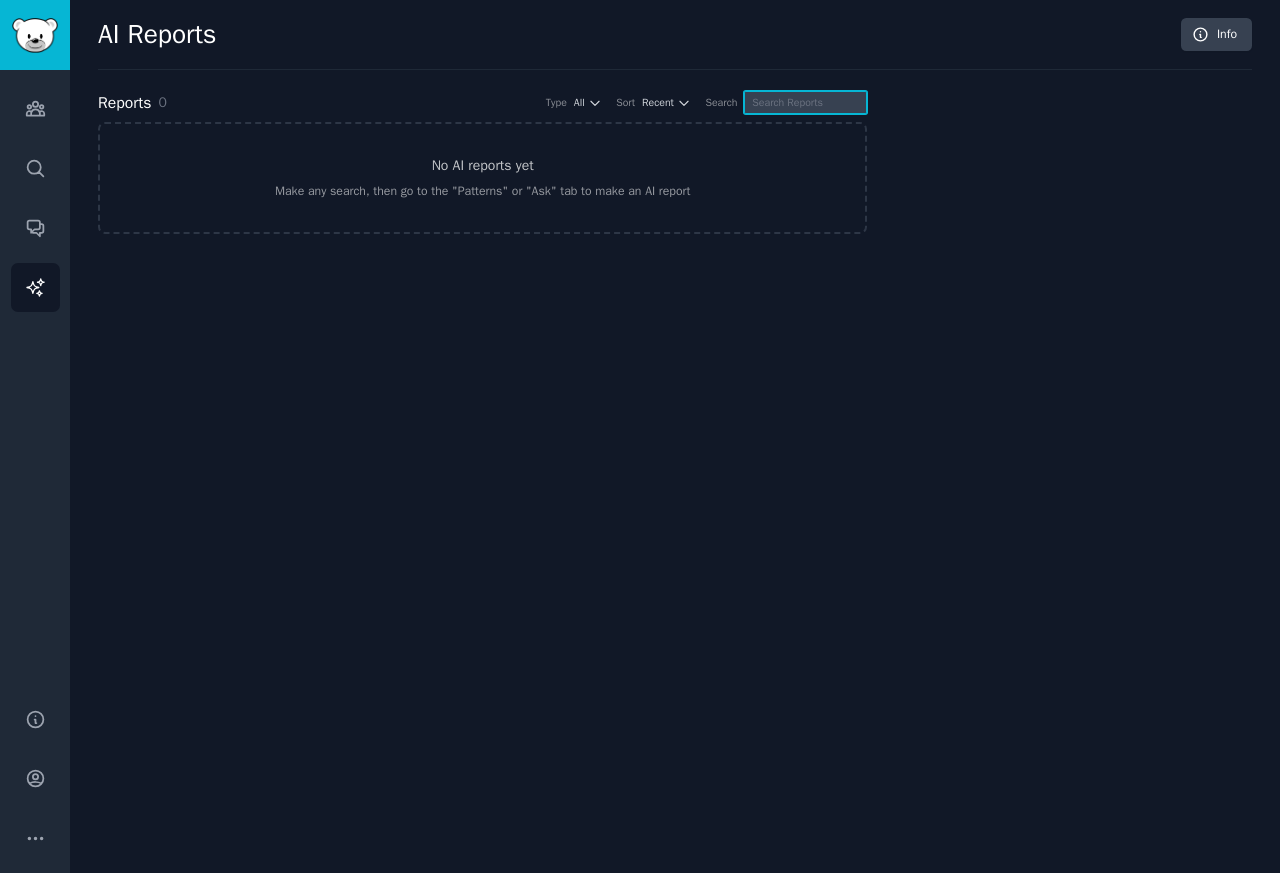 paste on "timer geolocation" 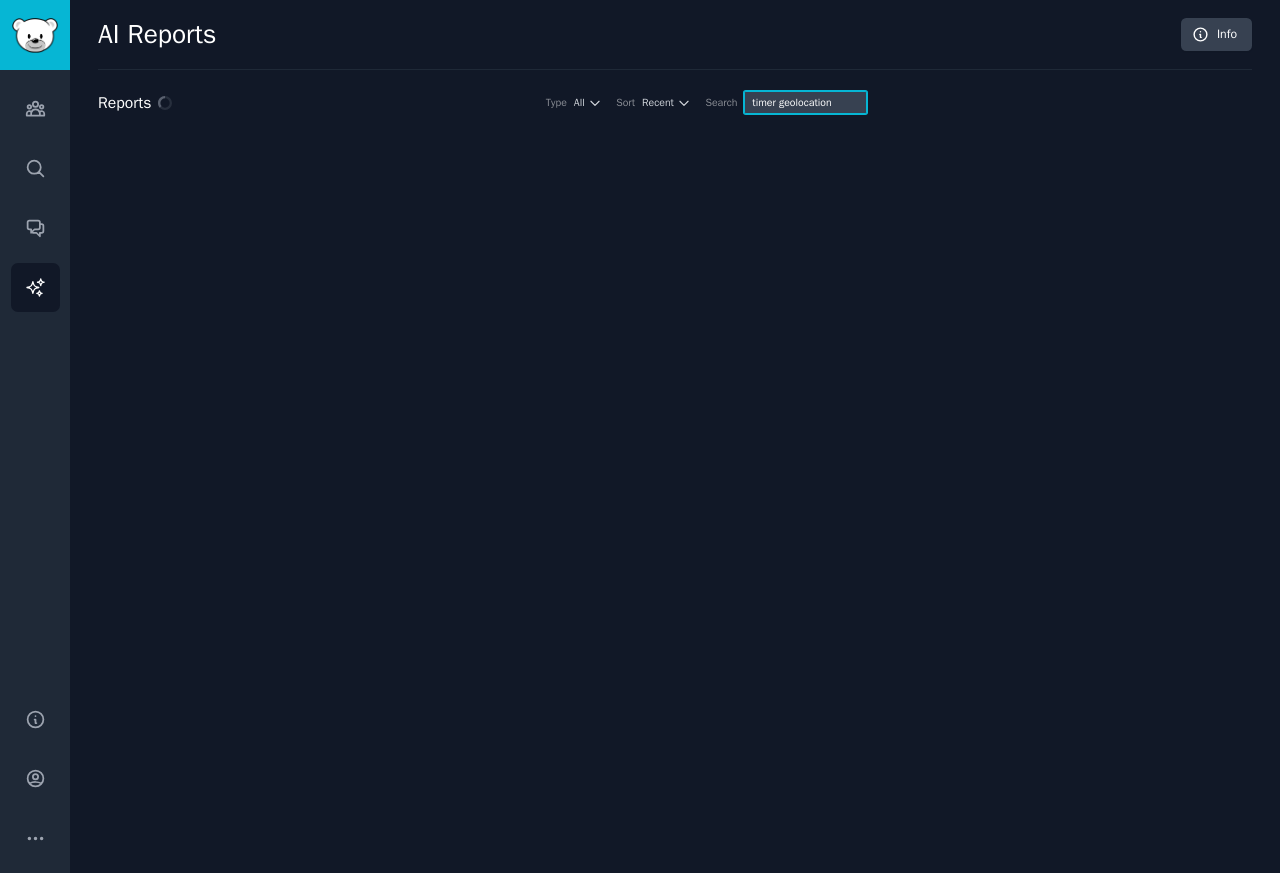 type on "timer geolocation" 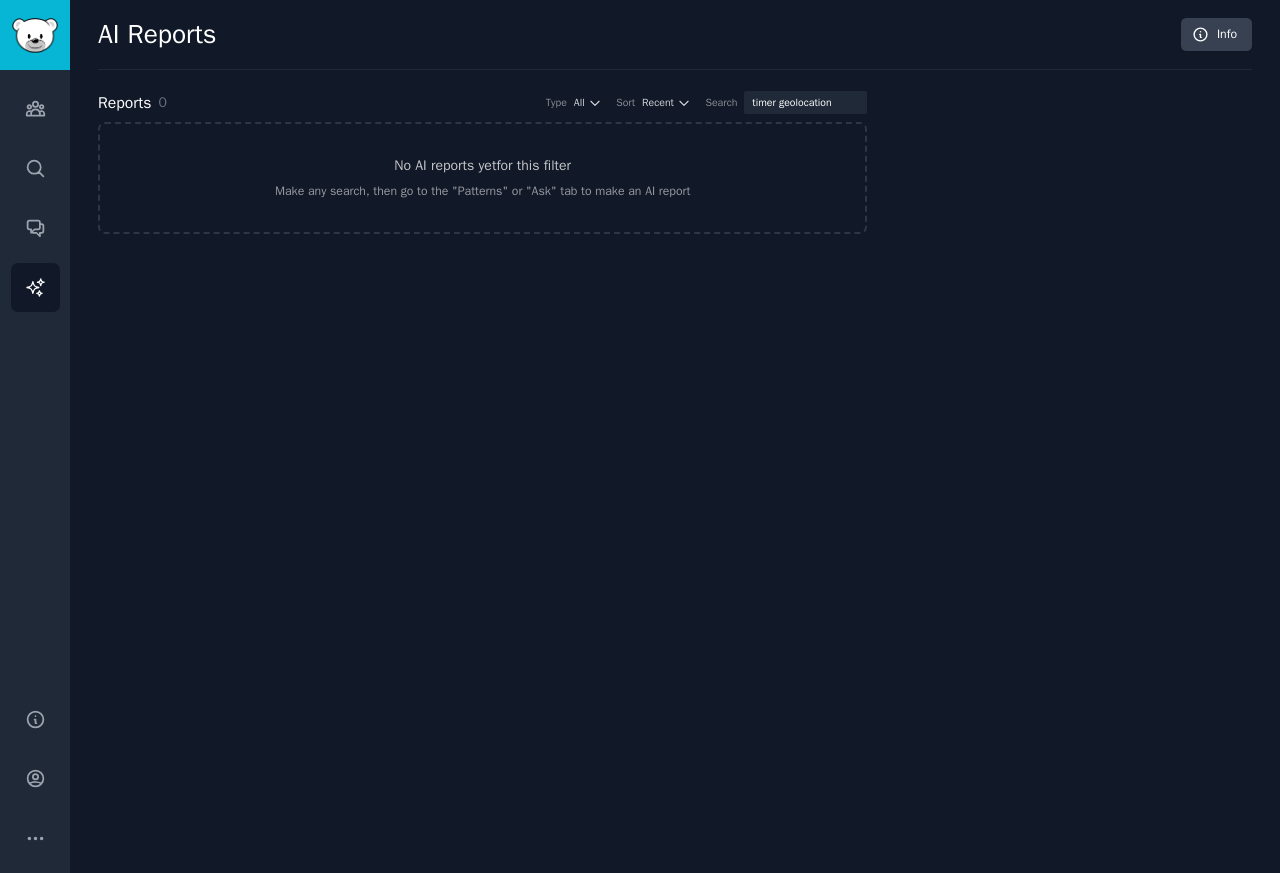 click 